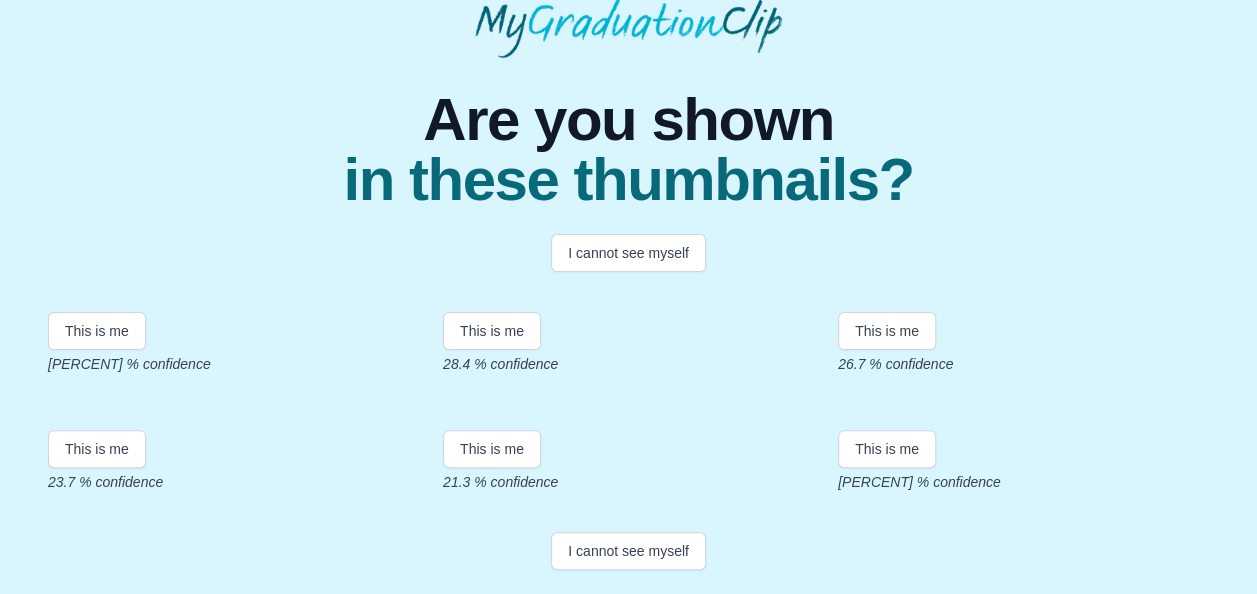 scroll, scrollTop: 505, scrollLeft: 0, axis: vertical 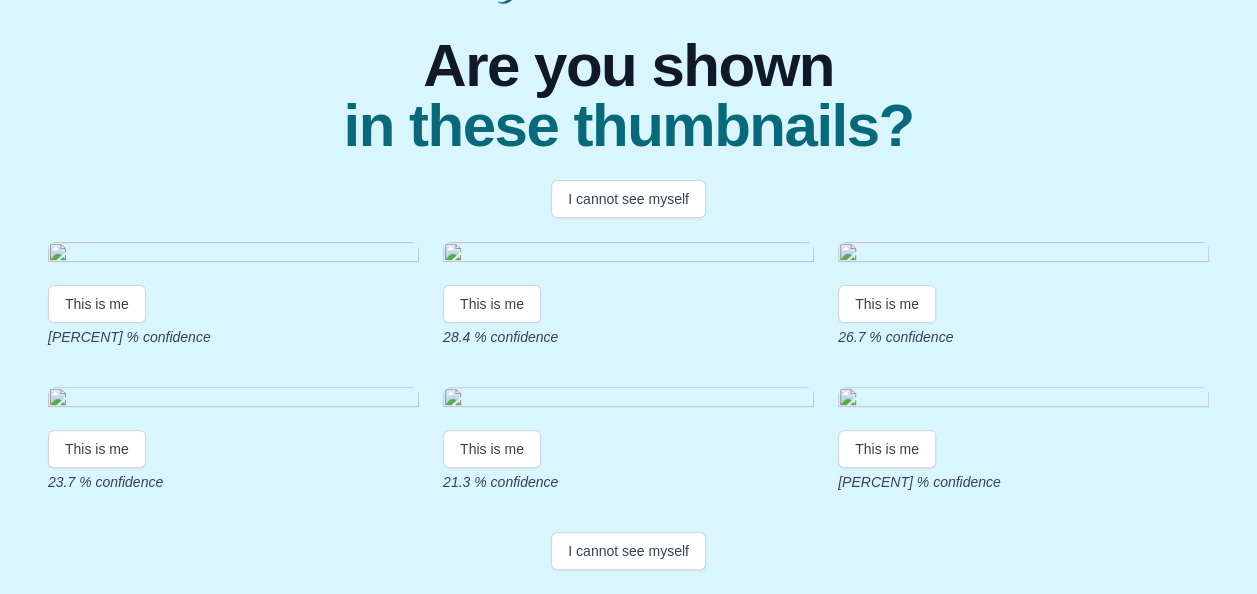 click at bounding box center [233, 400] 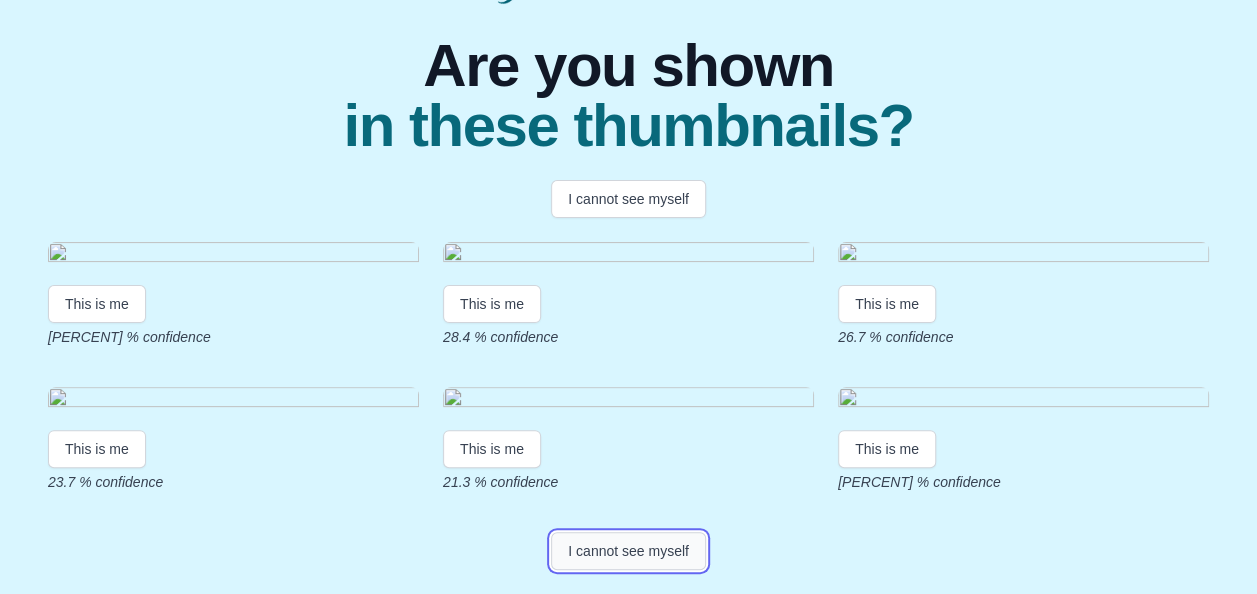 click on "I cannot see myself" at bounding box center (628, 551) 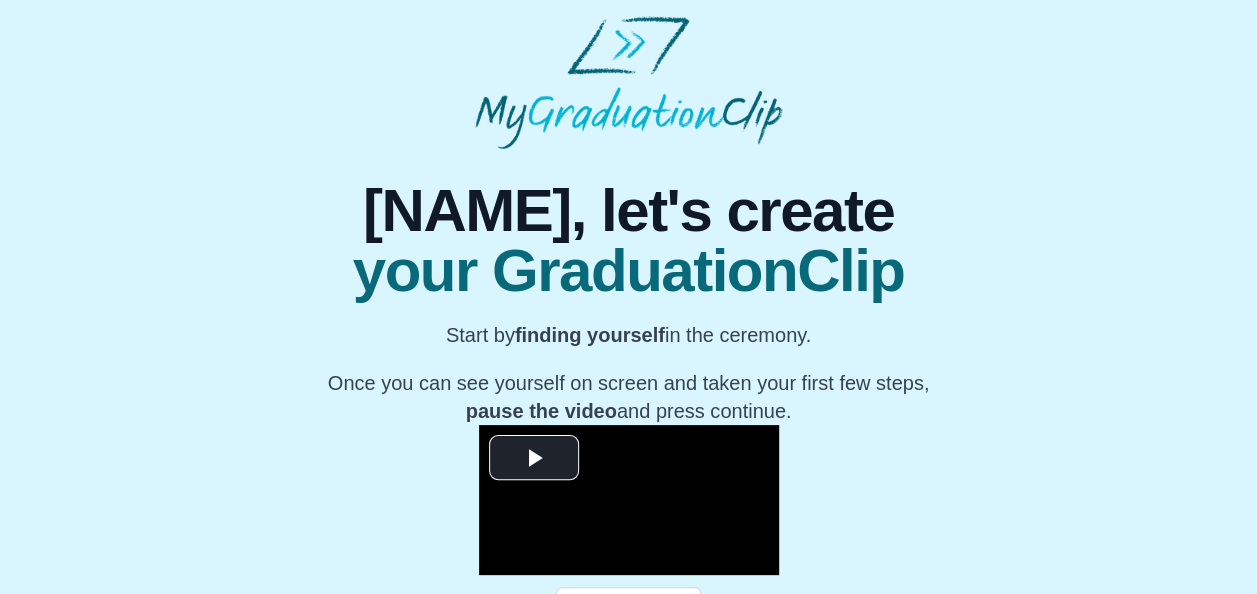 scroll, scrollTop: 190, scrollLeft: 0, axis: vertical 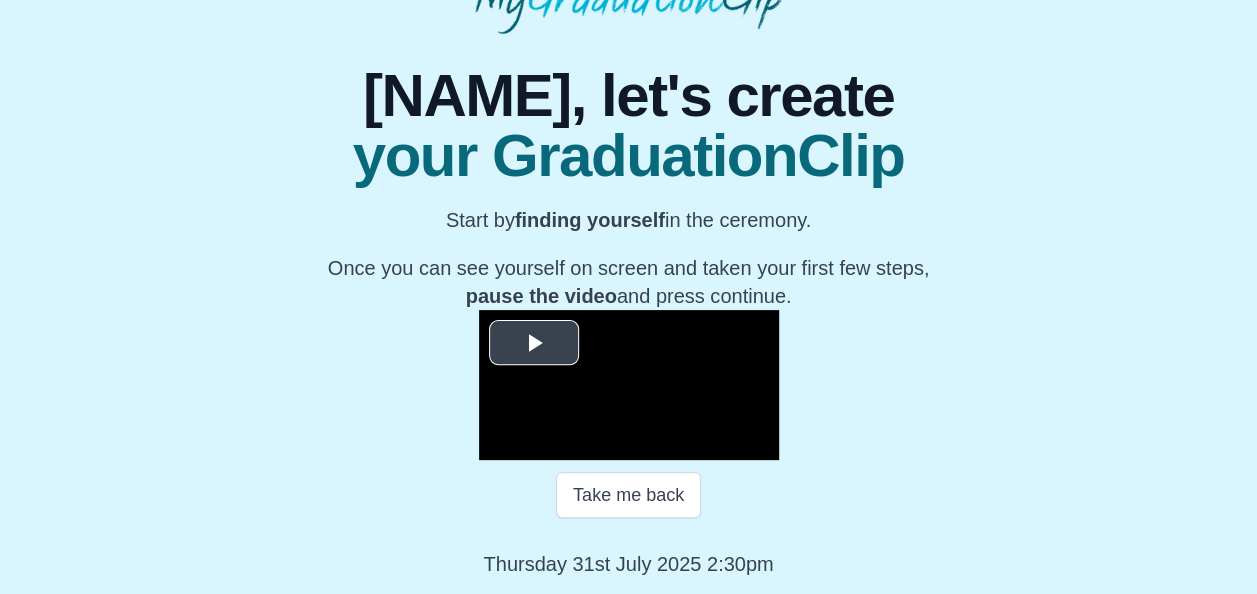 click at bounding box center [534, 343] 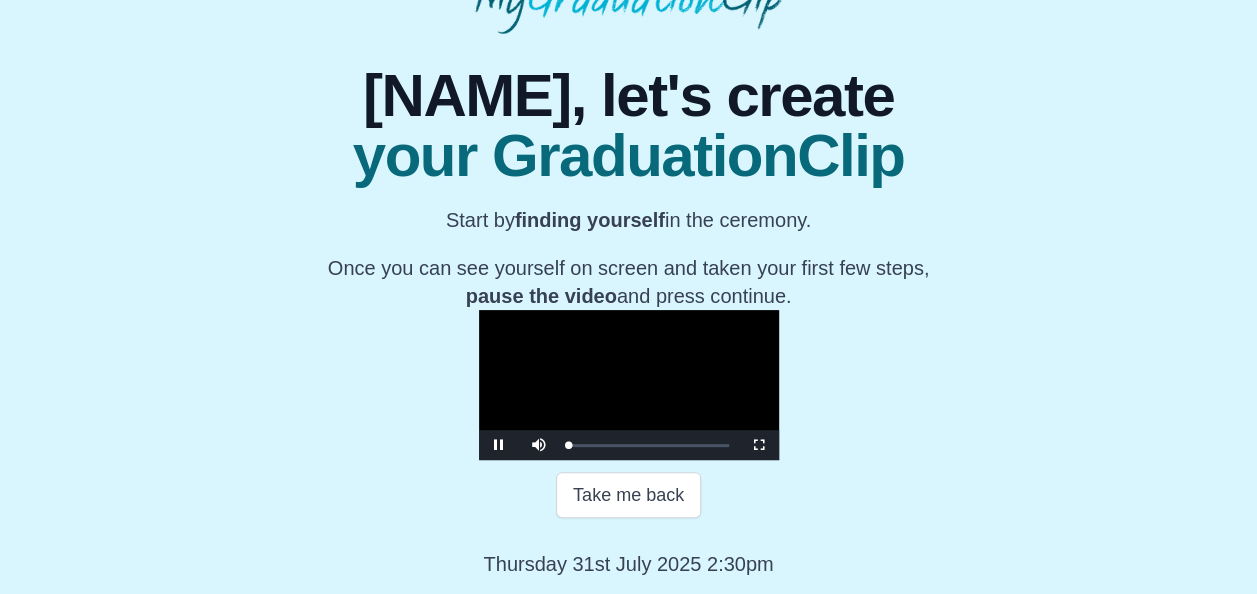 scroll, scrollTop: 318, scrollLeft: 0, axis: vertical 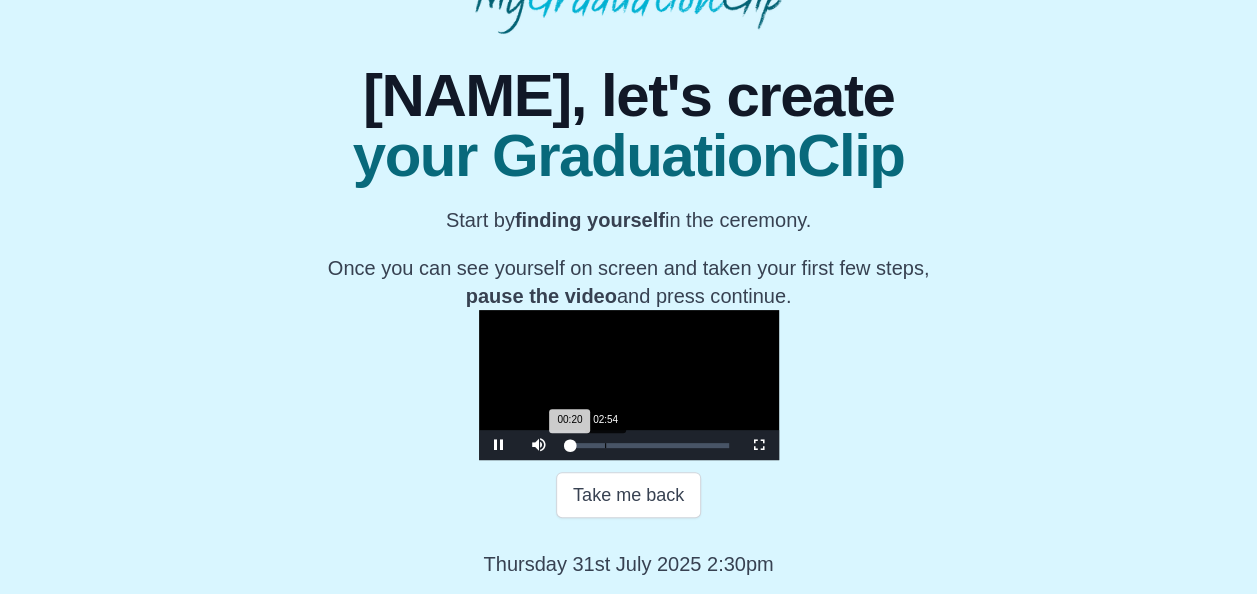 click on "Loaded : 0% 02:54 00:20 Progress : 0%" at bounding box center [649, 445] 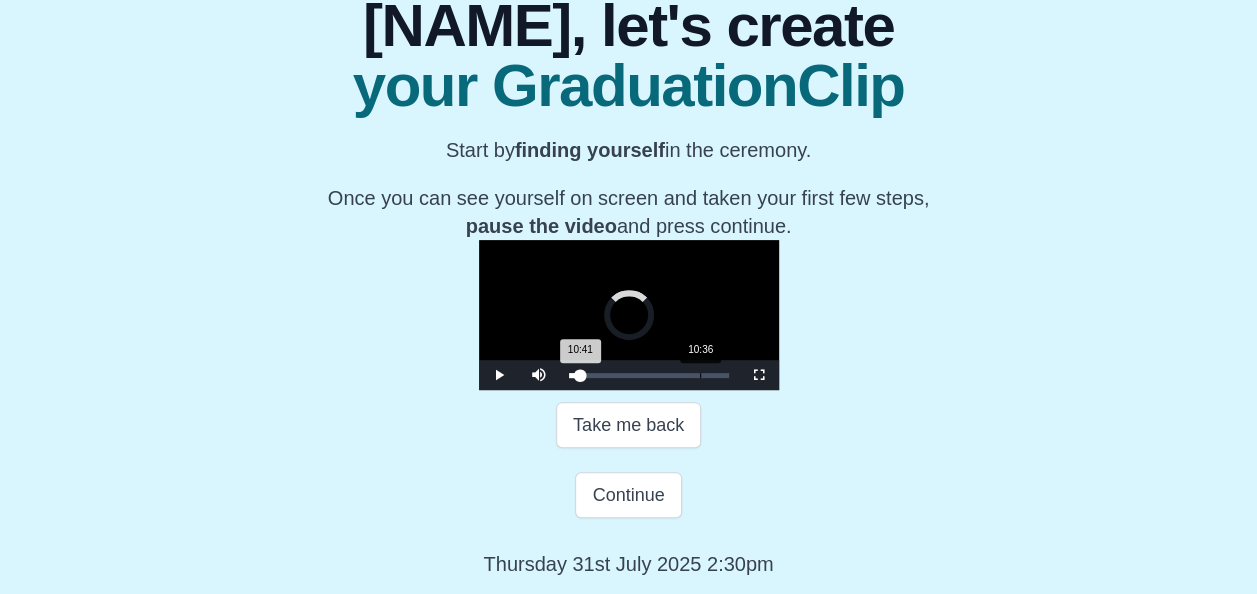 click on "Loaded : 0% 10:36 10:41 Progress : 0%" at bounding box center (649, 375) 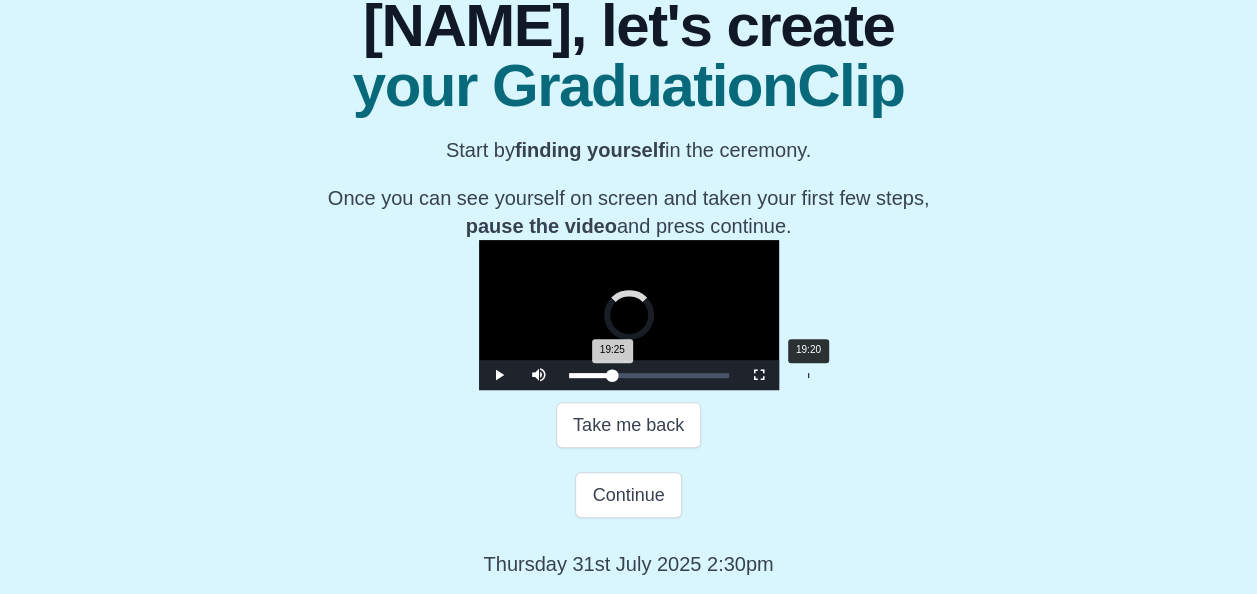click on "Loaded : 0% 19:20 19:25 Progress : 0%" at bounding box center [649, 375] 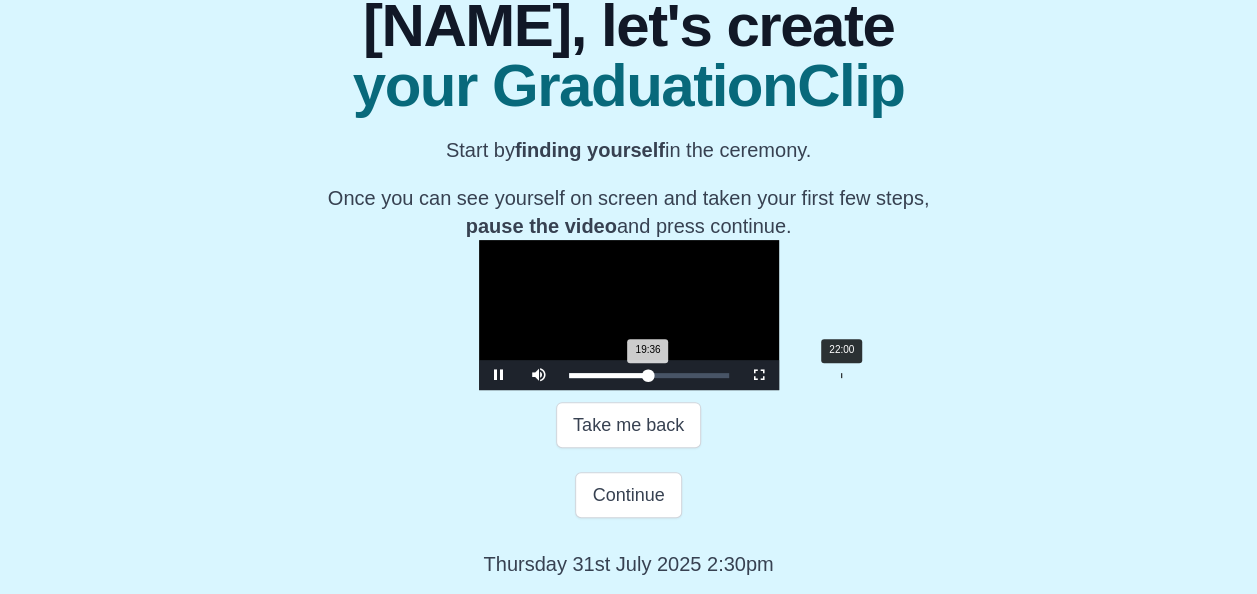 click on "22:00" at bounding box center [841, 375] 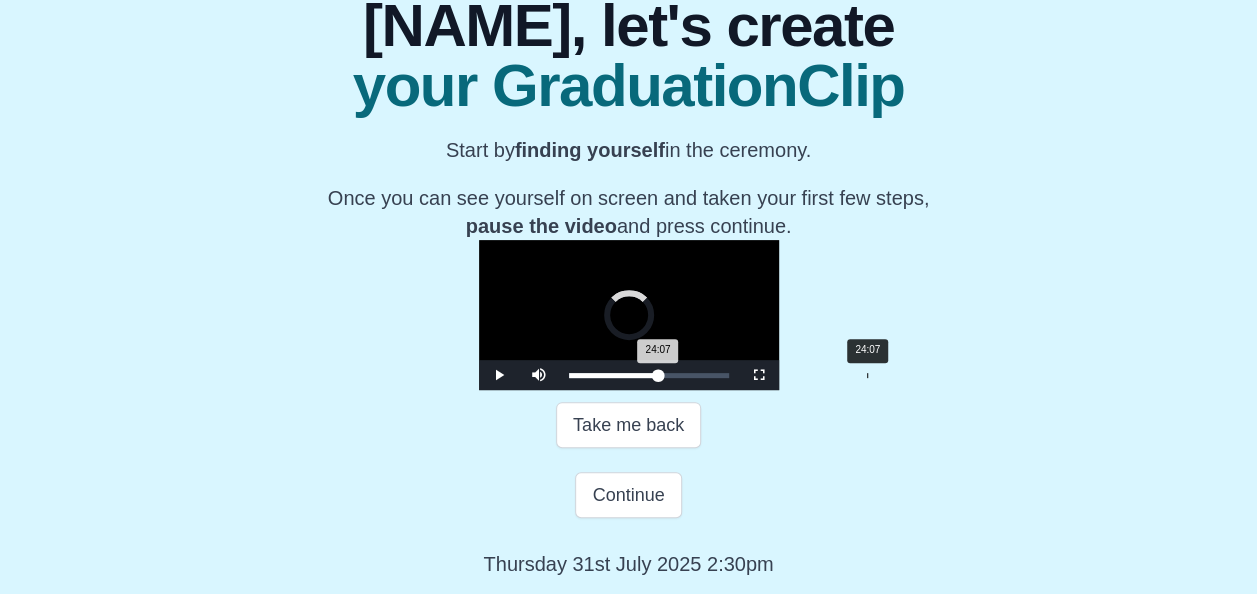 click on "Loaded : 0% 24:07 24:07 Progress : 0%" at bounding box center (649, 375) 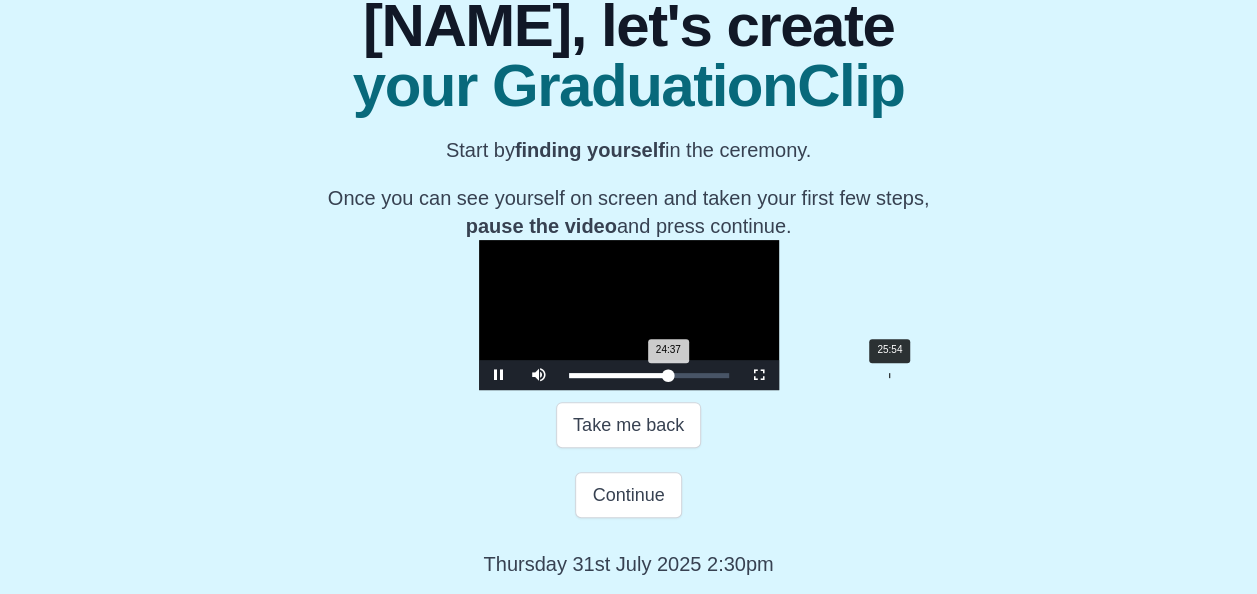 click on "25:54" at bounding box center (889, 375) 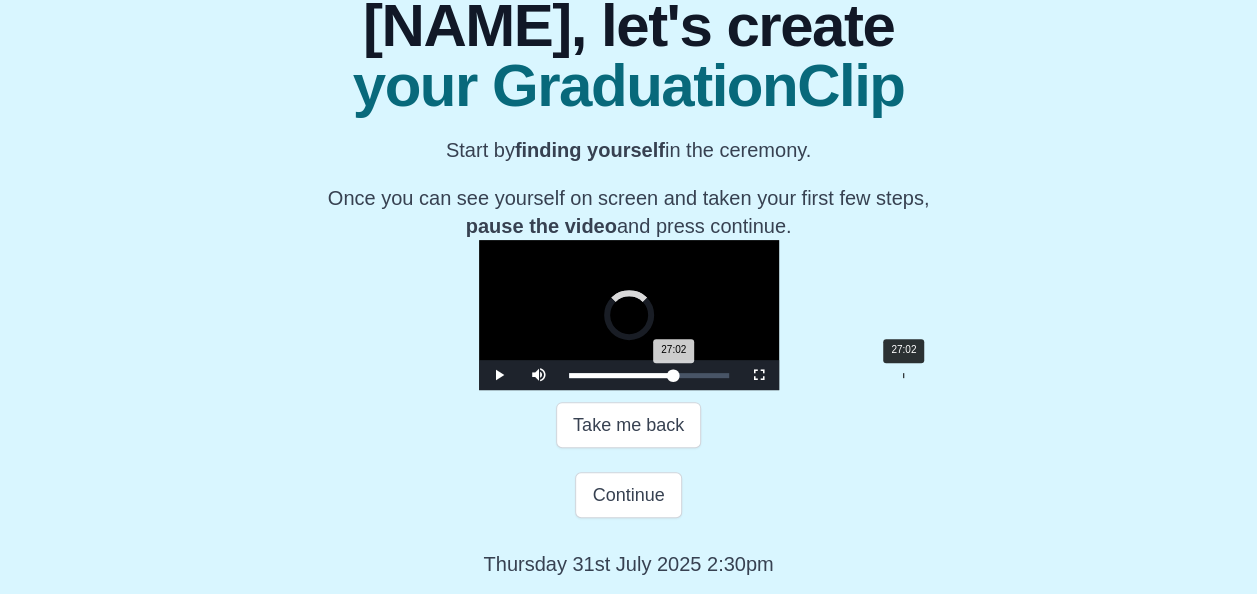 click on "Loaded : 0% 27:02 27:02 Progress : 0%" at bounding box center [649, 375] 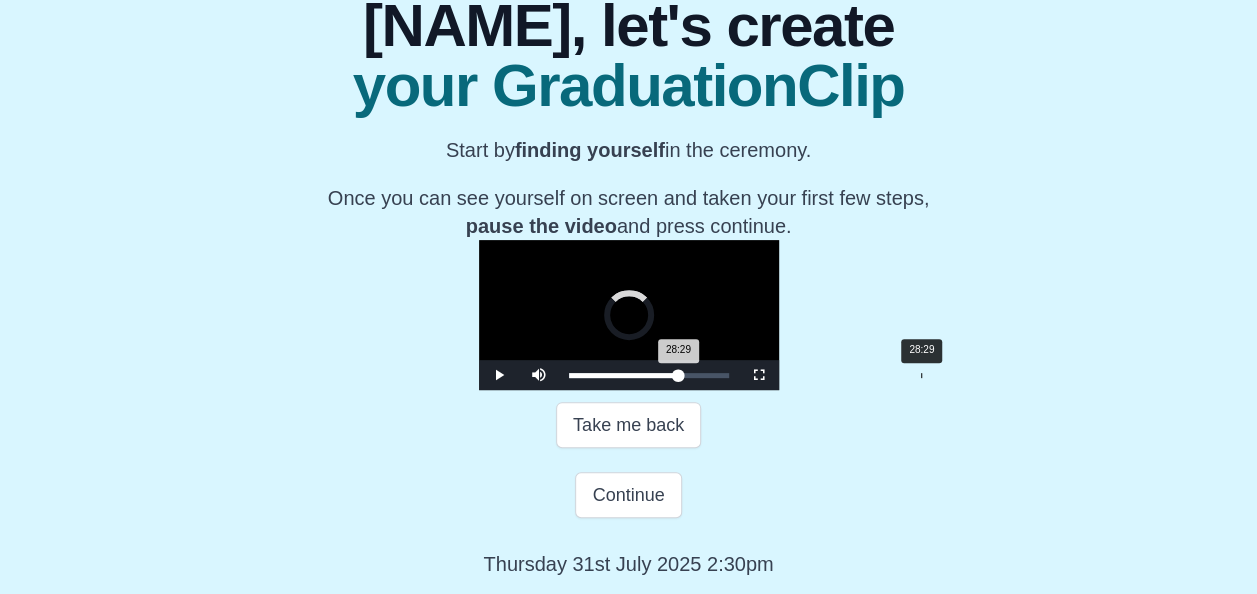 click on "Loaded : 0% 28:29 28:29 Progress : 0%" at bounding box center [649, 375] 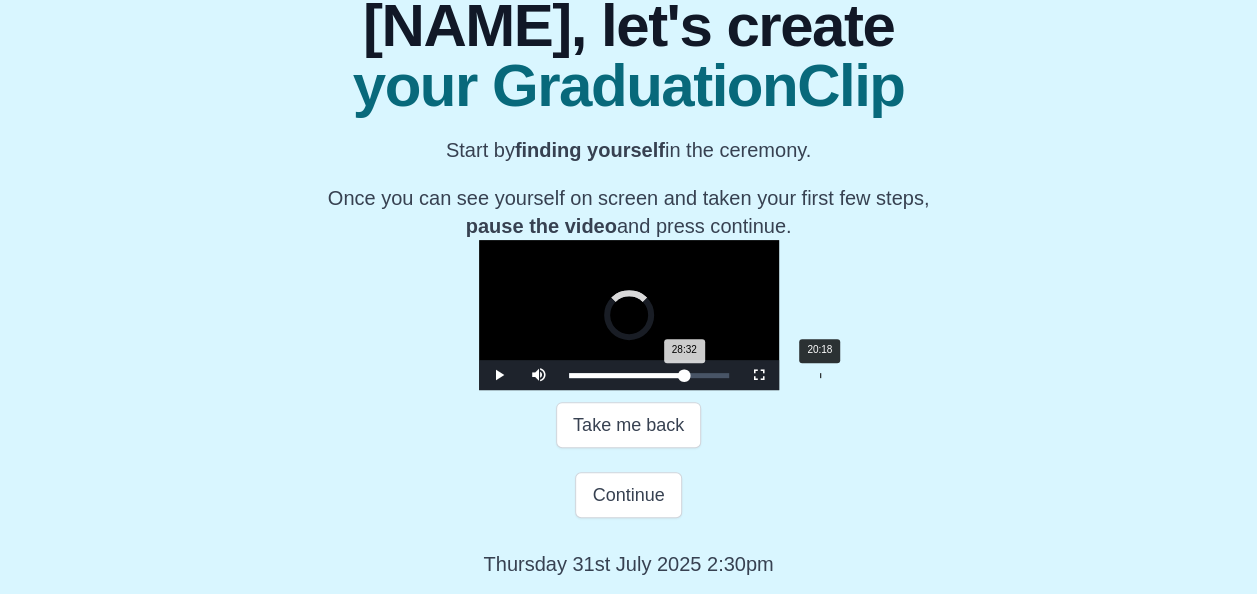 click on "Loaded : 0% 20:18 28:32 Progress : 0%" at bounding box center (649, 375) 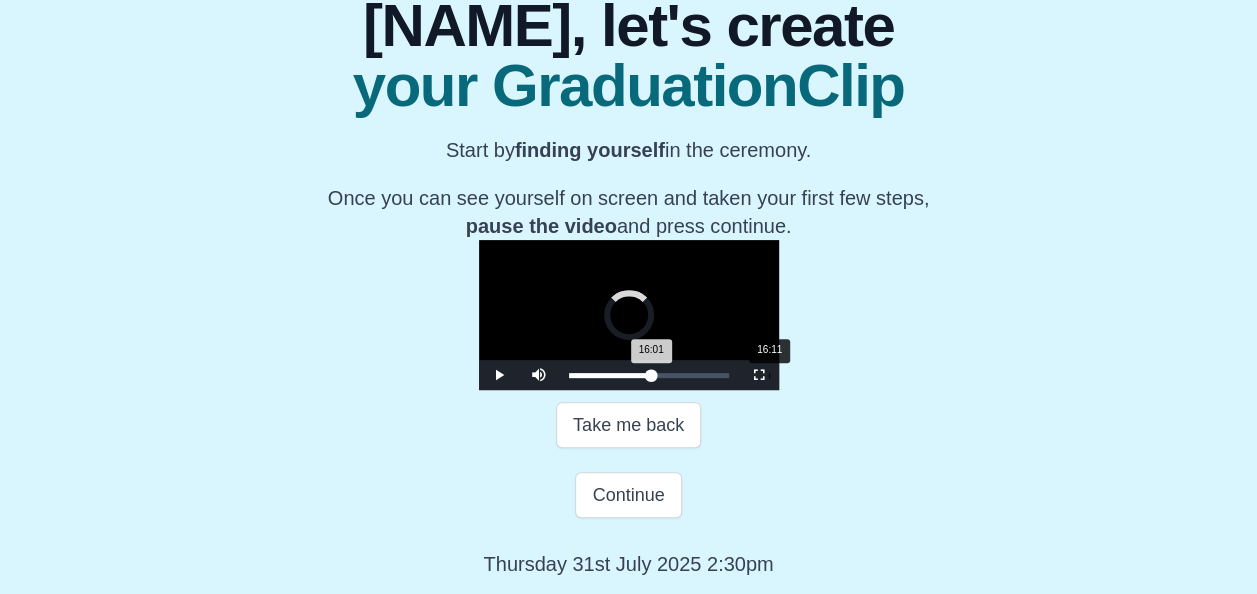 click on "Loaded : 0% 16:11 16:01 Progress : 0%" at bounding box center [649, 375] 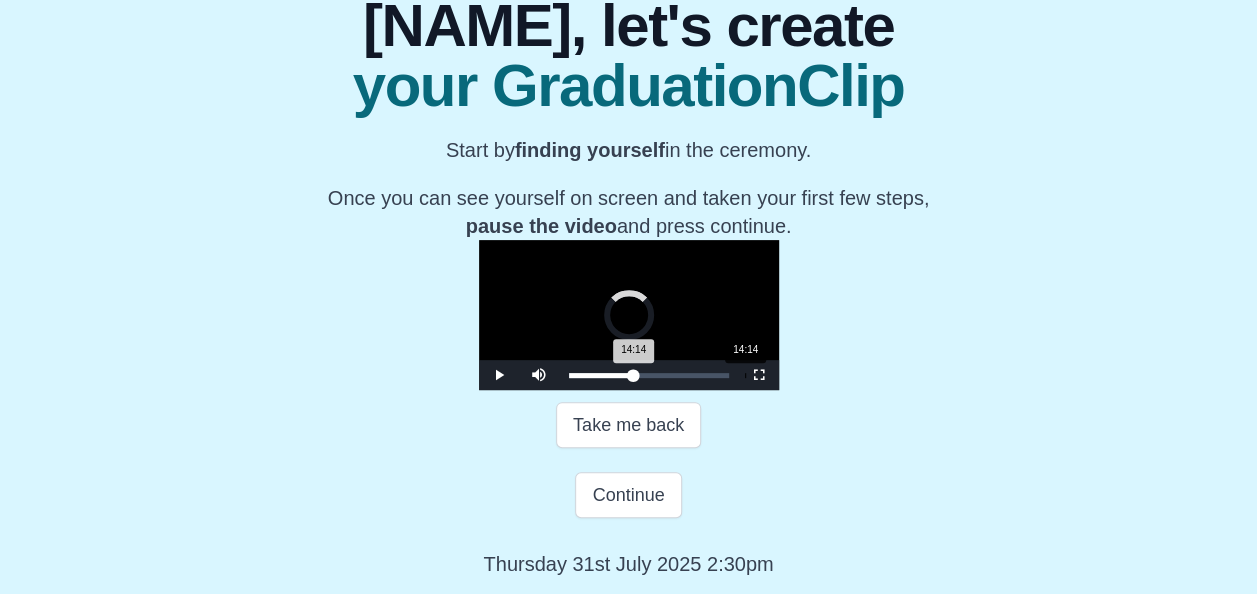 click on "Loaded : 0% 14:14 14:14 Progress : 0%" at bounding box center (649, 375) 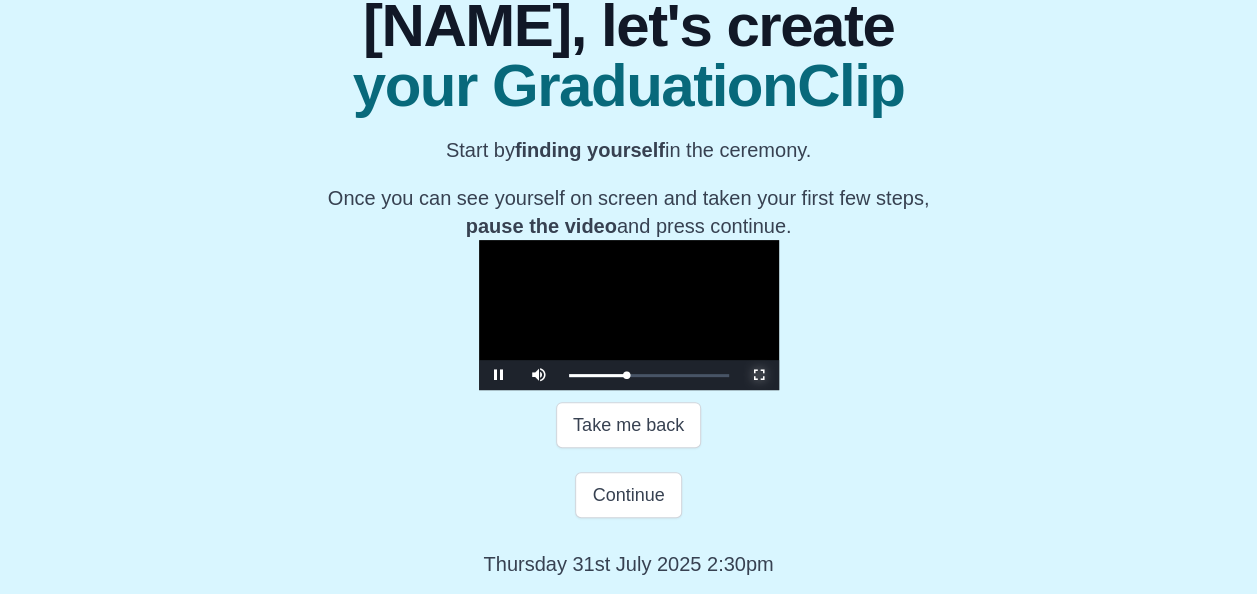 click at bounding box center (759, 375) 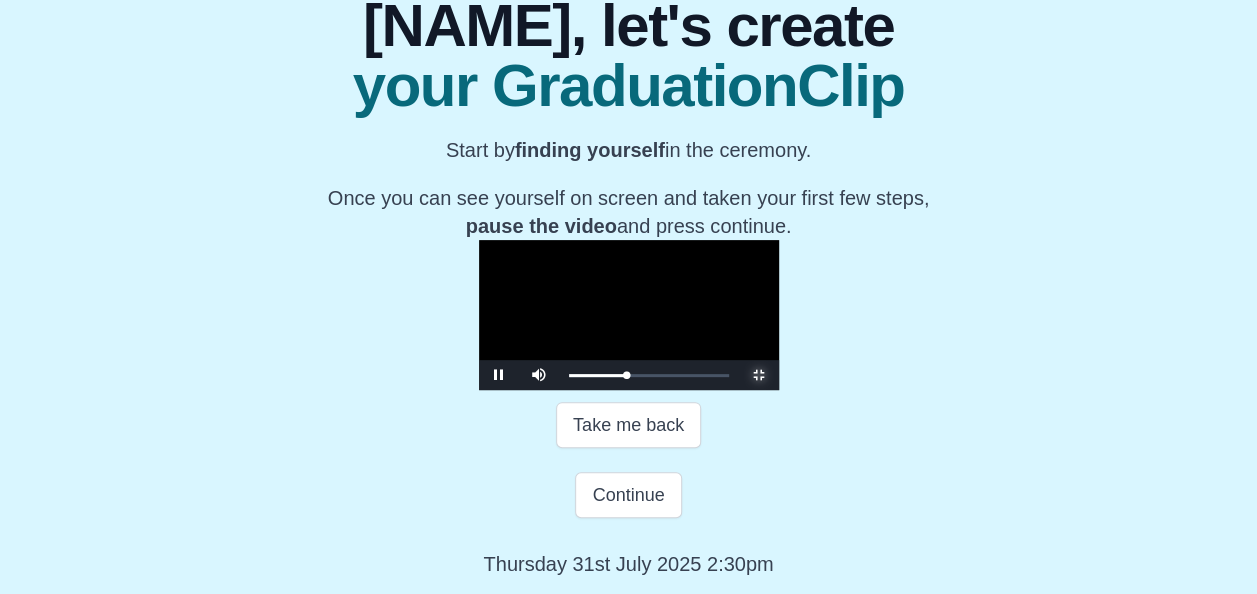 scroll, scrollTop: 0, scrollLeft: 0, axis: both 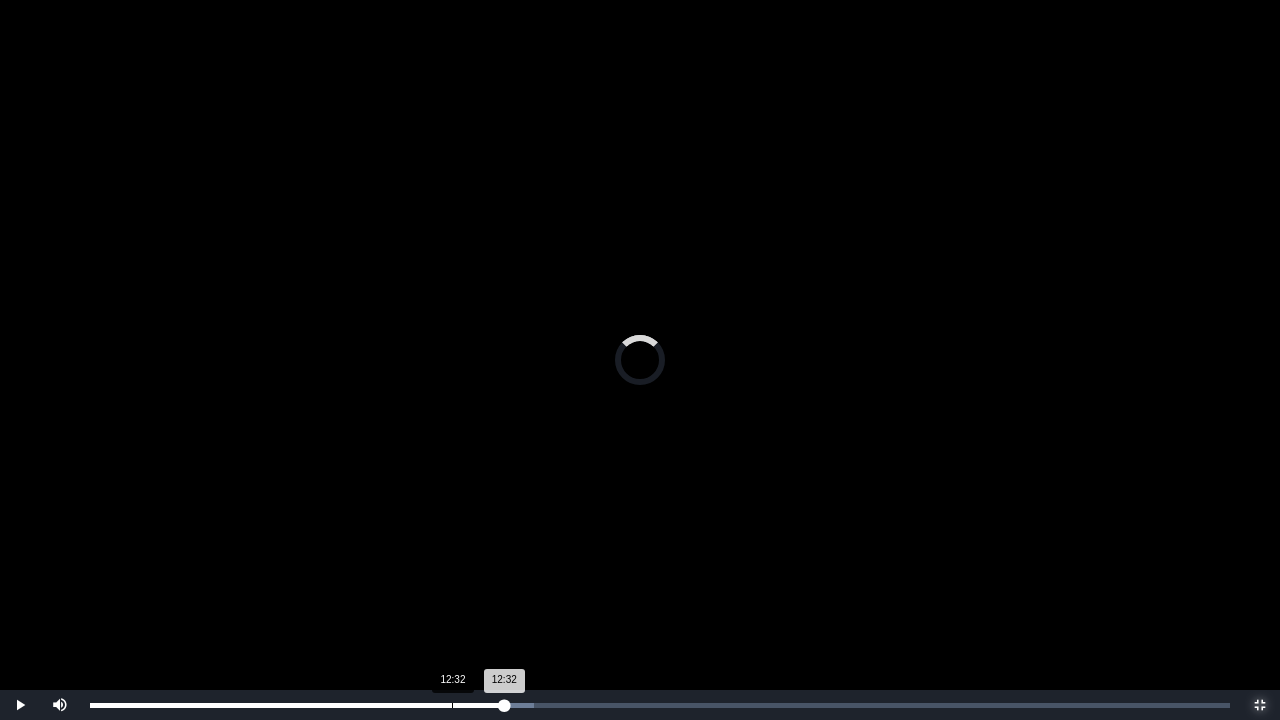 click on "Loaded : 0% 12:32 12:32 Progress : 0%" at bounding box center (660, 705) 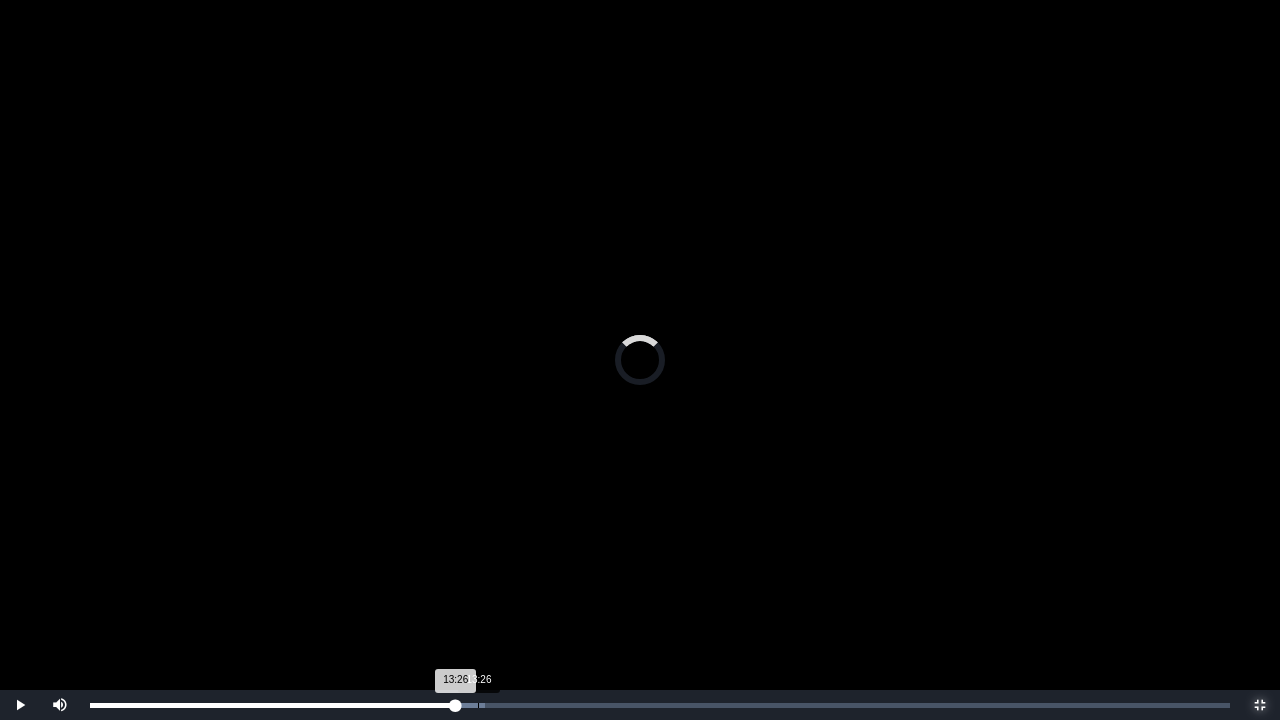 click on "Loaded : 0% 13:26 13:26 Progress : 0%" at bounding box center [660, 705] 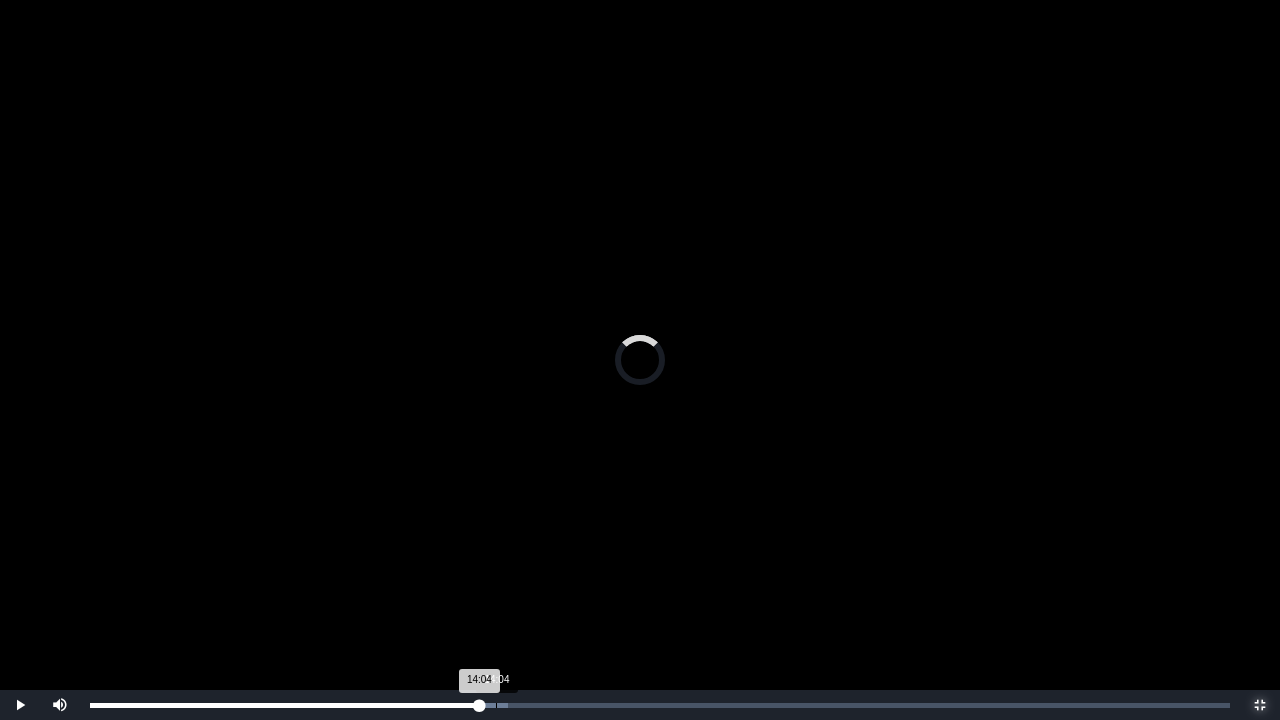 click on "Loaded : 0% 14:04 14:04 Progress : 0%" at bounding box center [660, 705] 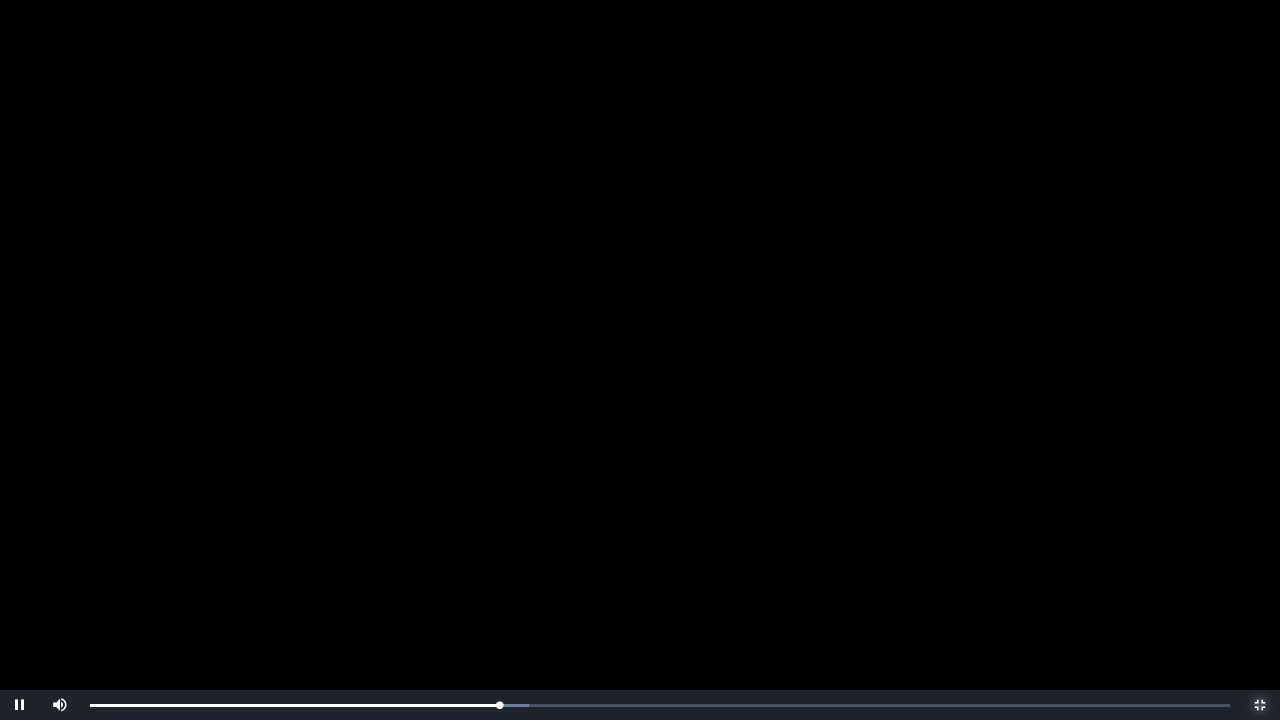click at bounding box center (1260, 705) 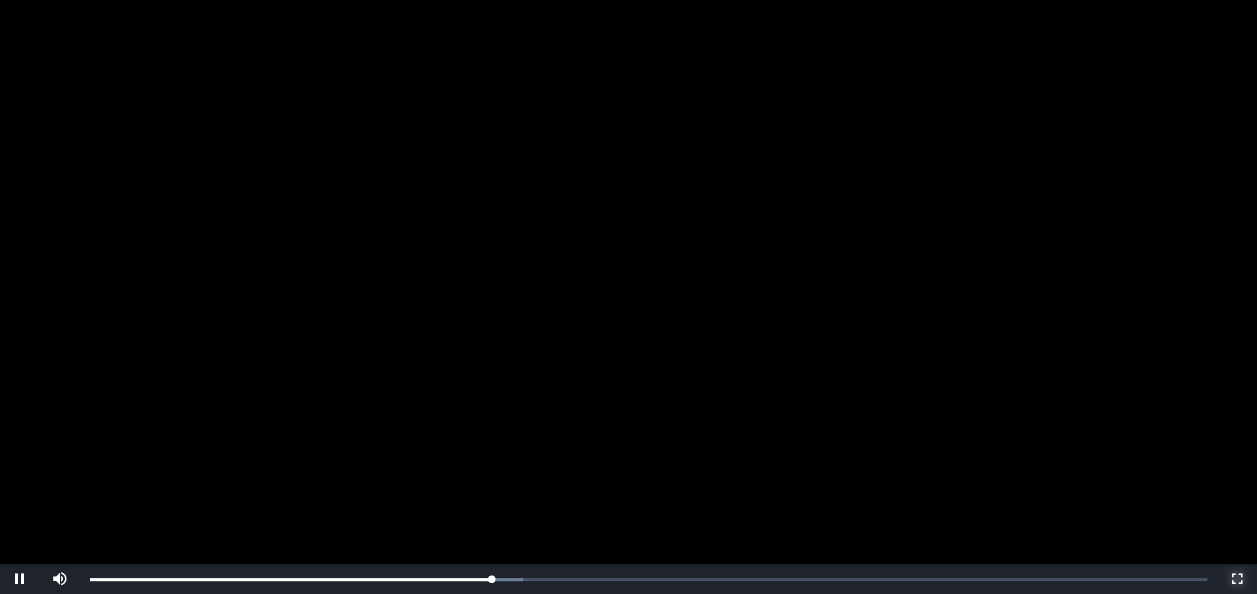 scroll, scrollTop: 242, scrollLeft: 0, axis: vertical 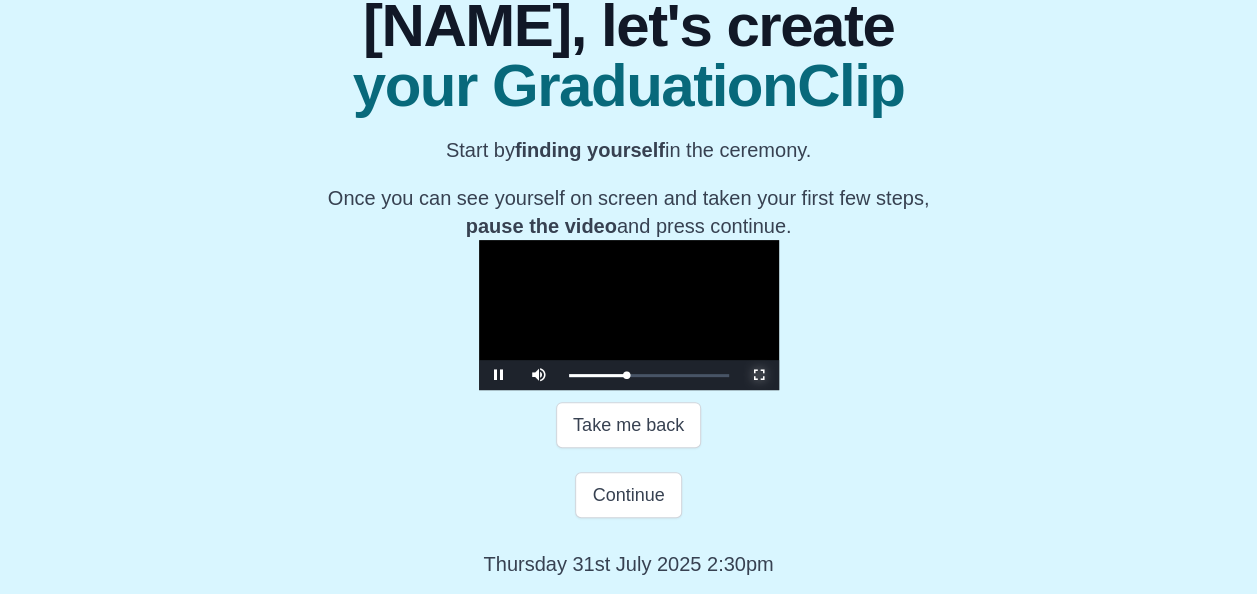 click at bounding box center [759, 375] 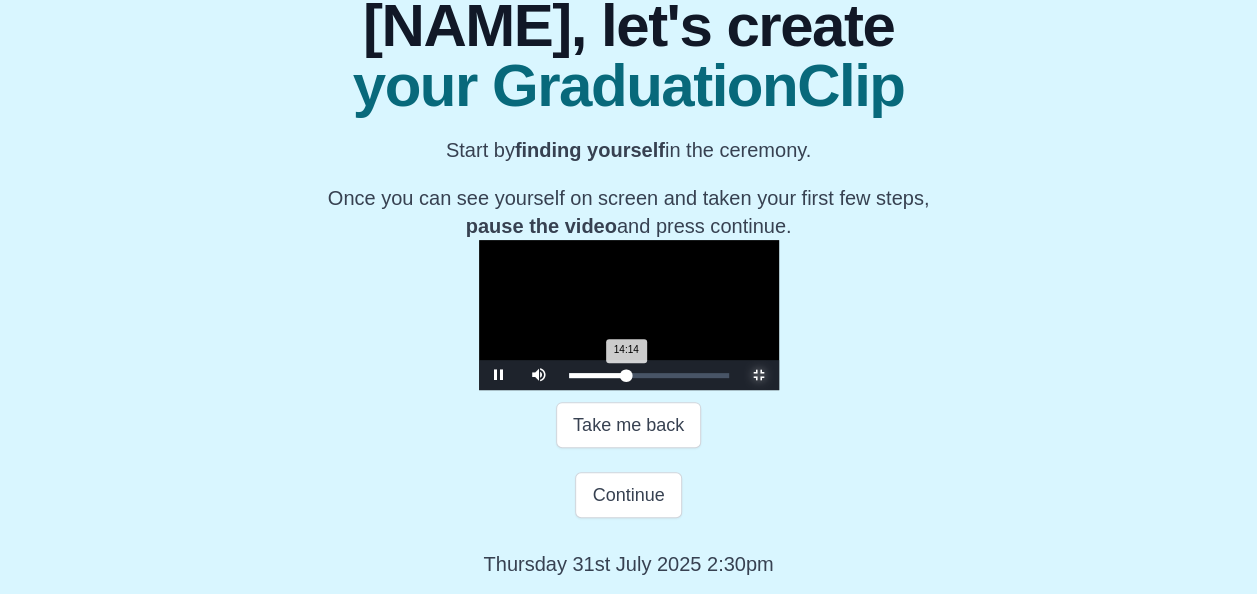 scroll, scrollTop: 0, scrollLeft: 0, axis: both 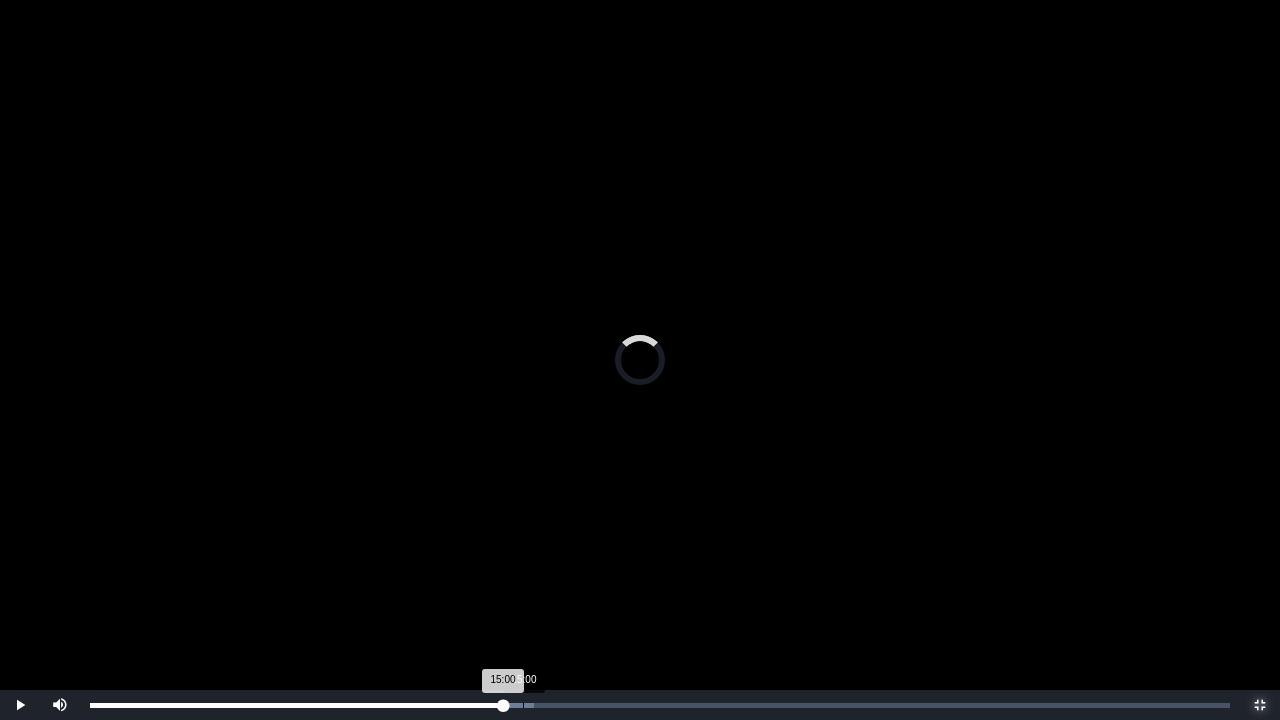 click on "Loaded : 0% 15:00 15:00 Progress : 0%" at bounding box center (660, 705) 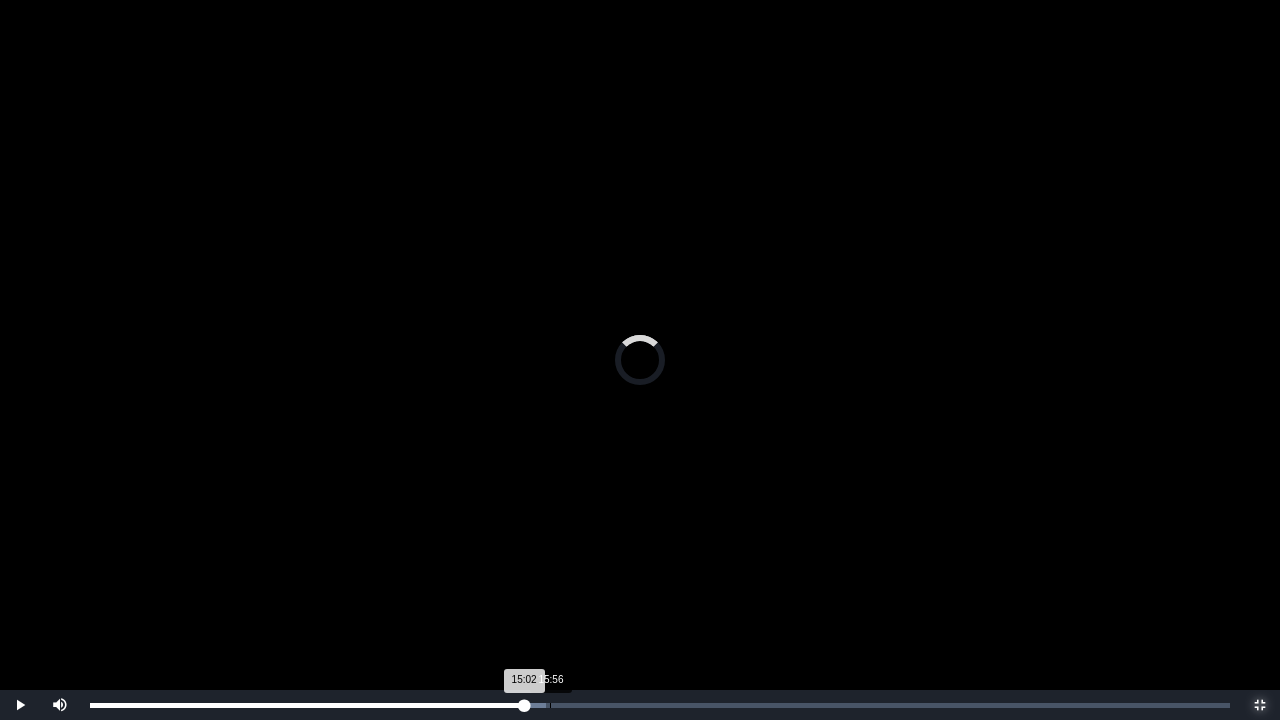 click on "Loaded : 0% 15:56 15:02 Progress : 0%" at bounding box center (660, 705) 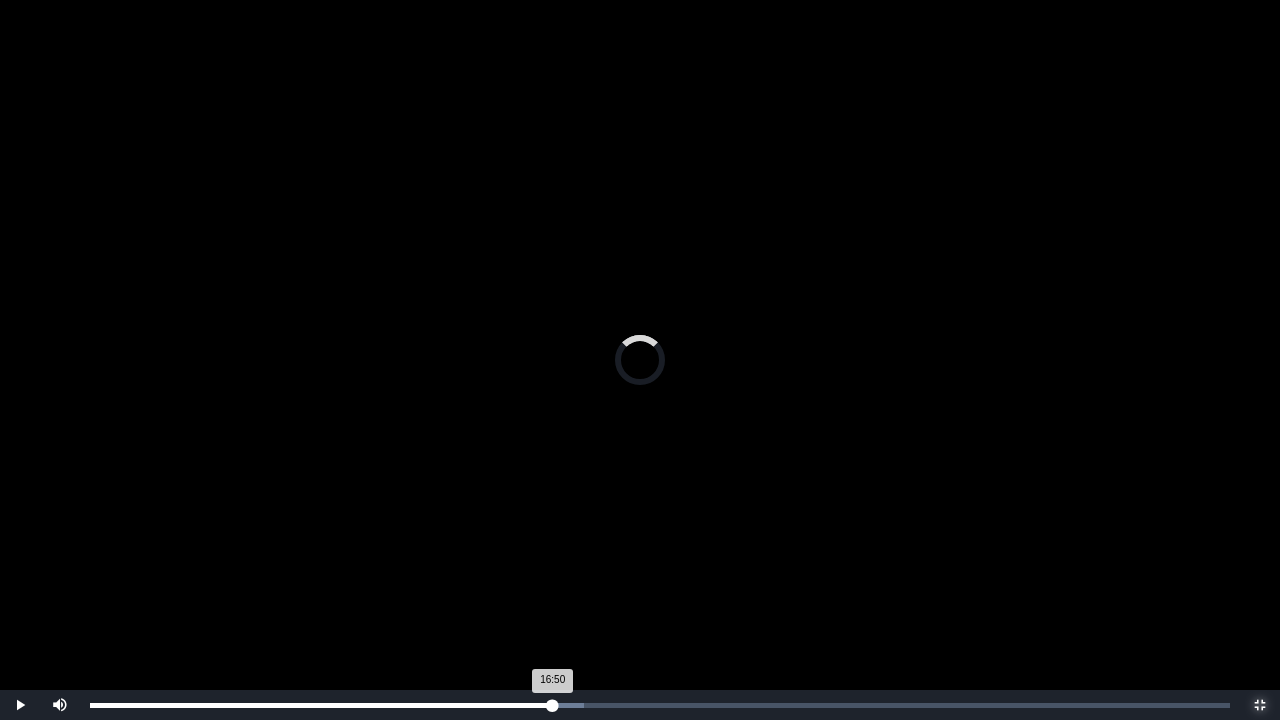 click on "Loaded : 0% 16:50 16:50 Progress : 0%" at bounding box center (660, 705) 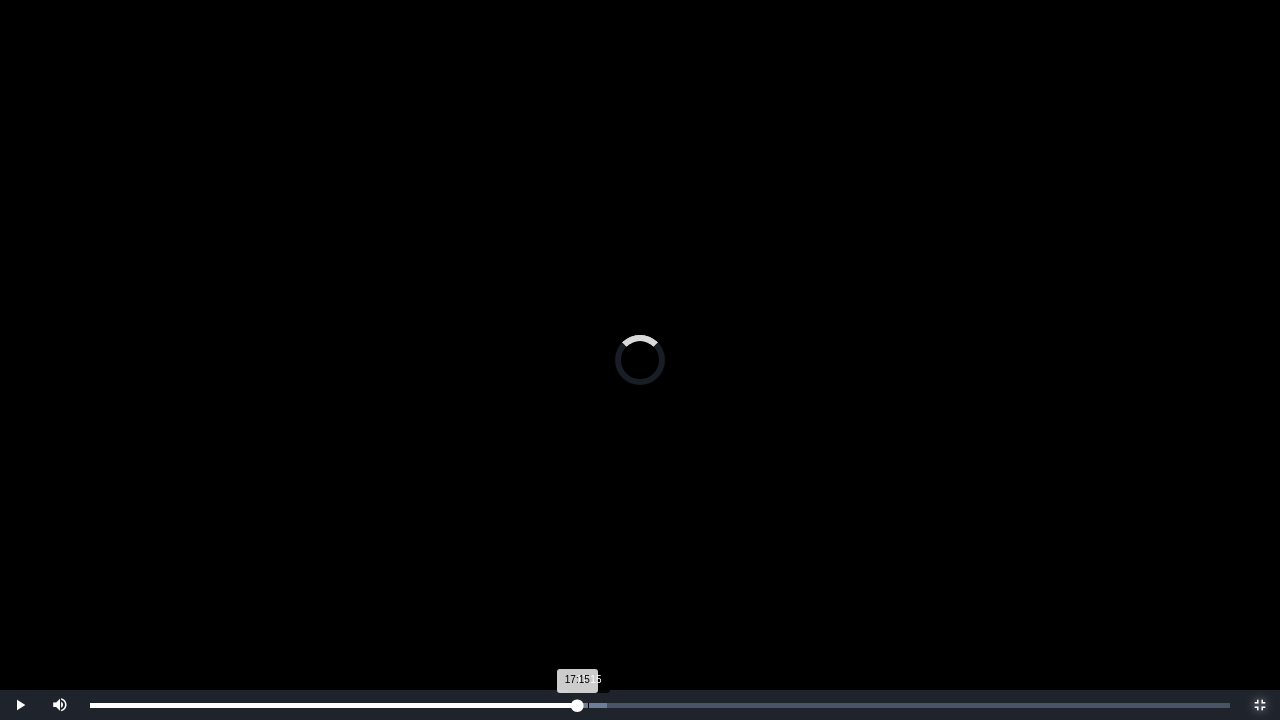 click on "Loaded : 0% 17:15 17:15 Progress : 0%" at bounding box center [660, 705] 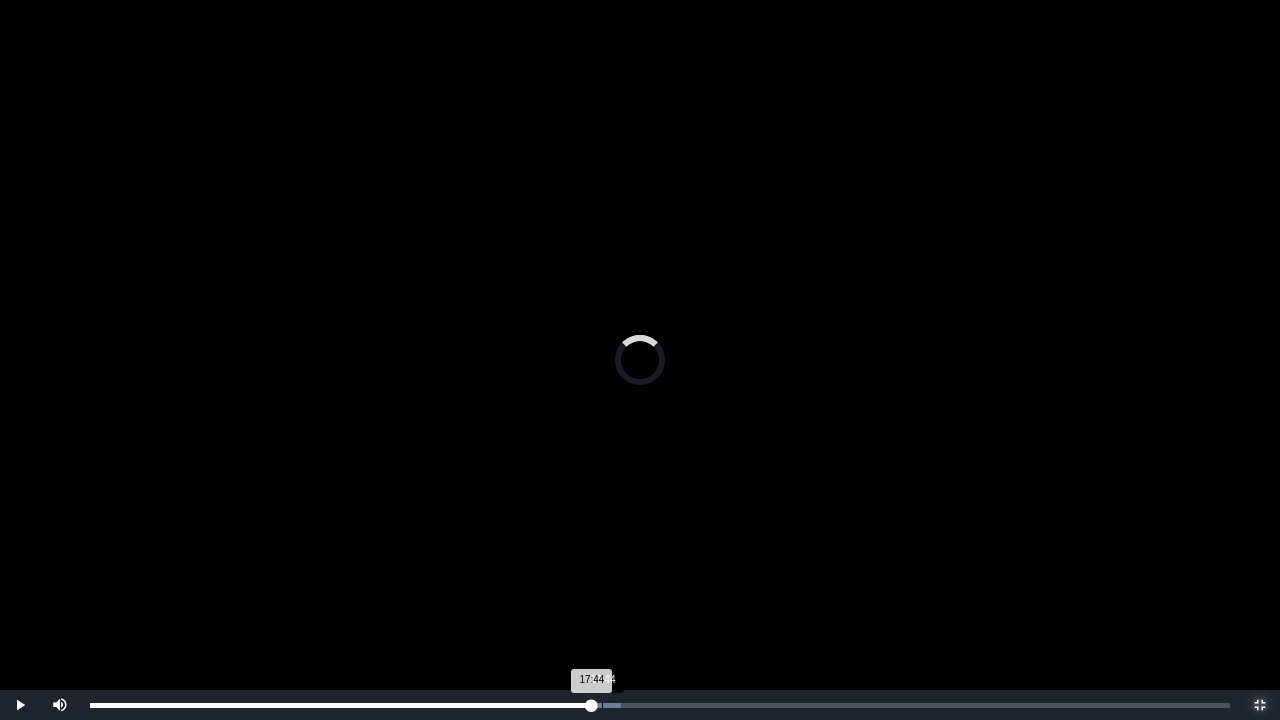 click on "Loaded : 0% 17:44 17:44 Progress : 0%" at bounding box center (660, 705) 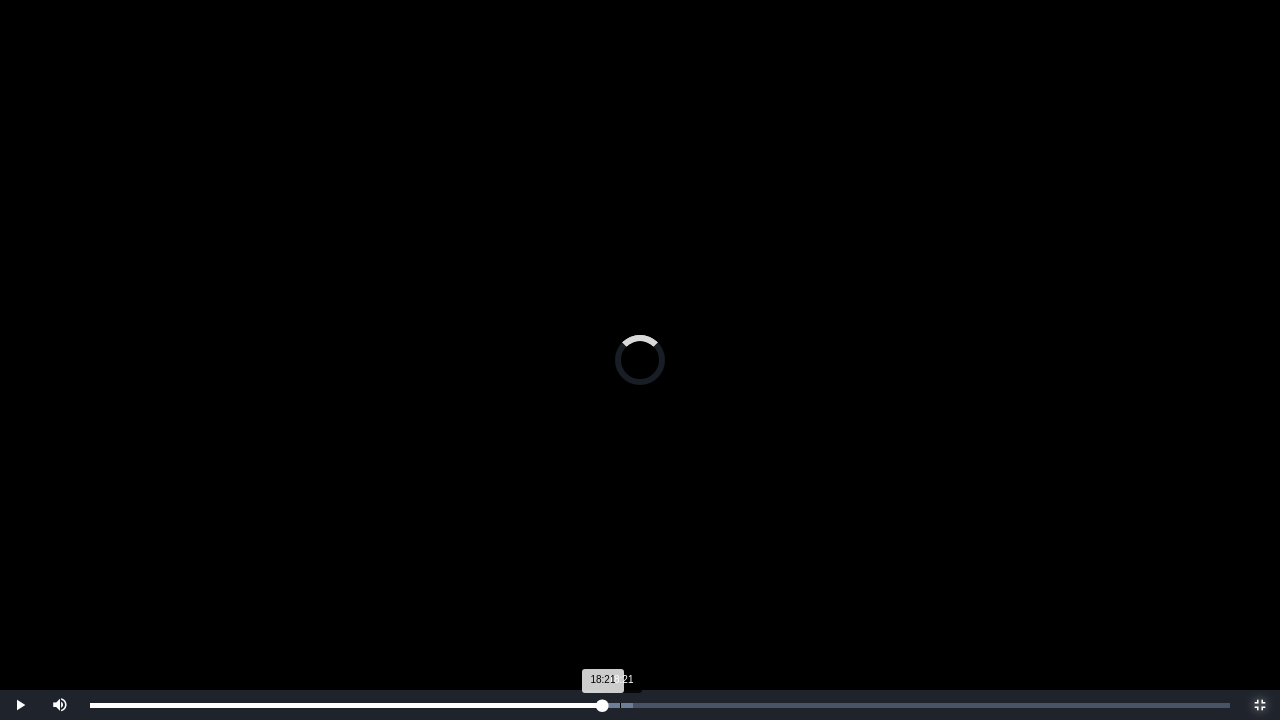 click on "18:21" at bounding box center [620, 705] 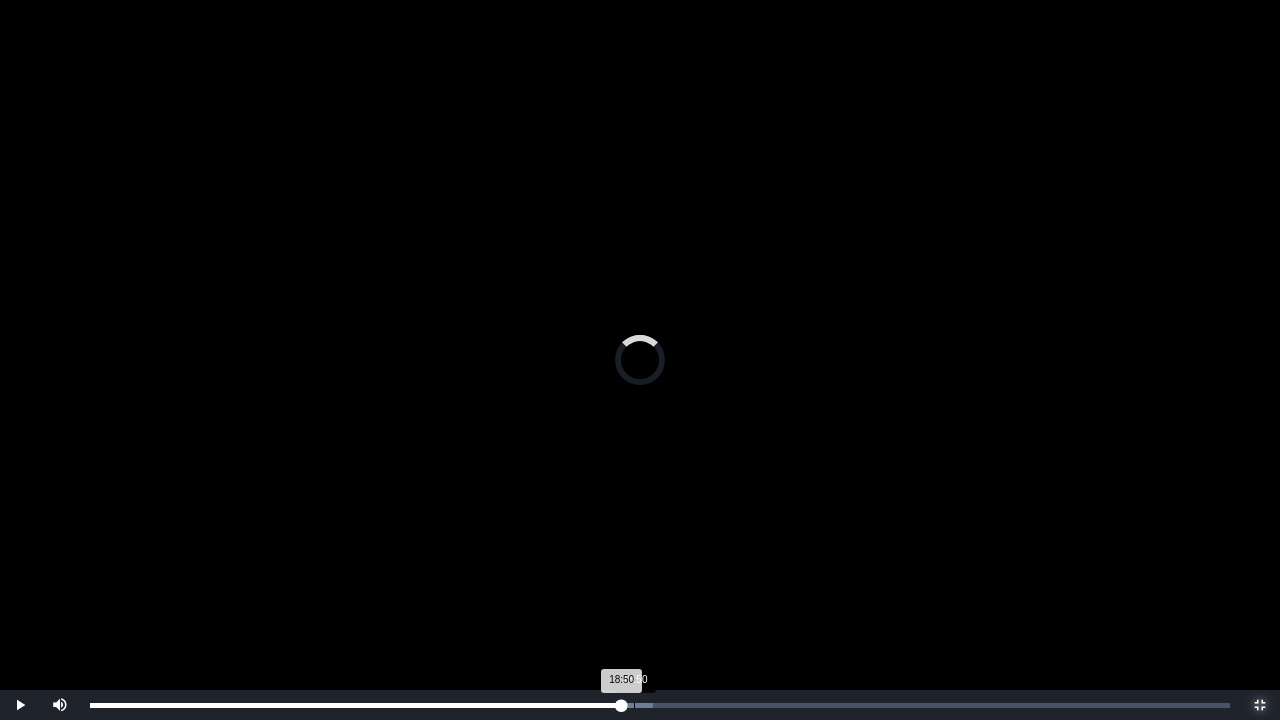click on "Loaded : 0% 18:50 18:50 Progress : 0%" at bounding box center [660, 705] 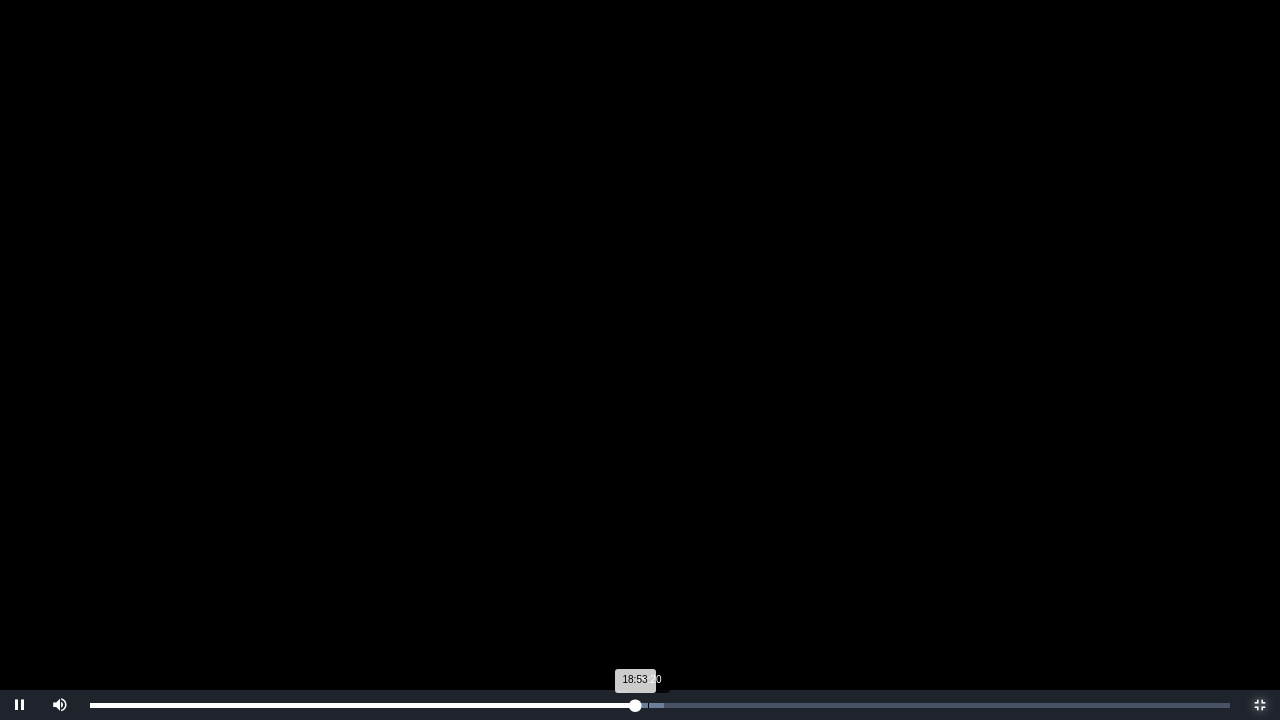 click on "Loaded : 0% 19:20 18:53 Progress : 0%" at bounding box center [660, 705] 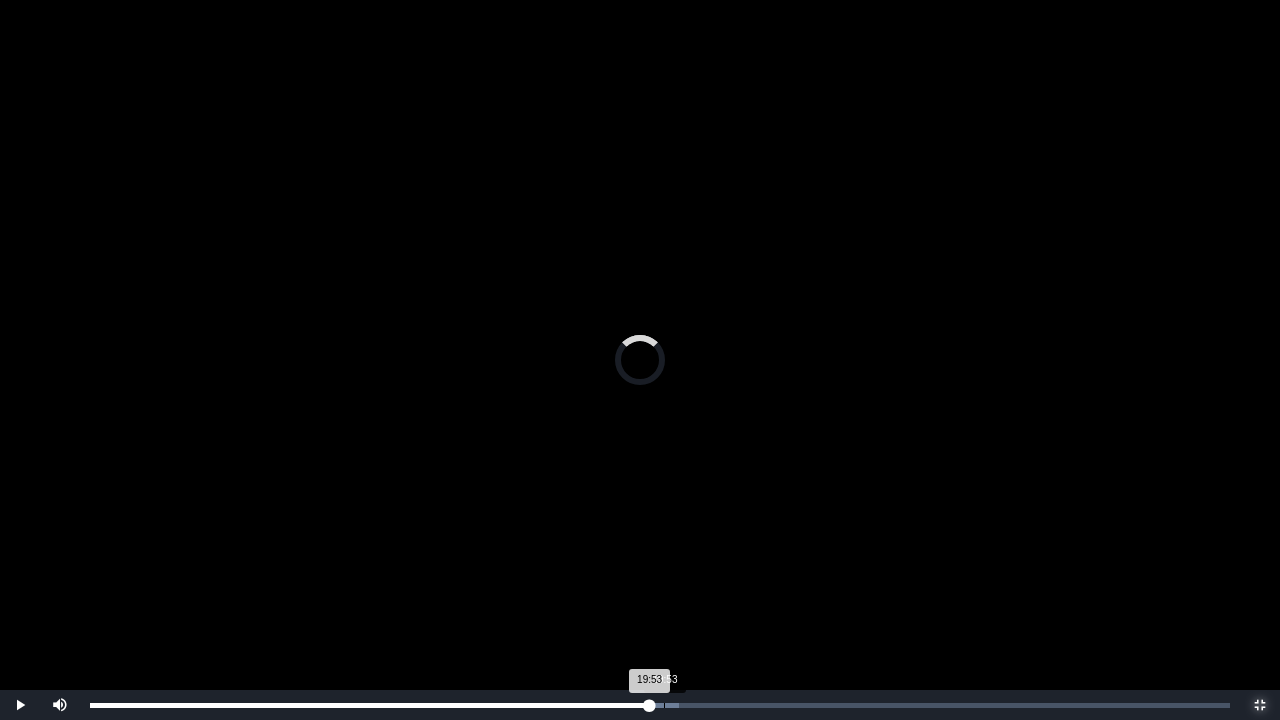 click on "Loaded : 0% 19:53 19:53 Progress : 0%" at bounding box center [660, 705] 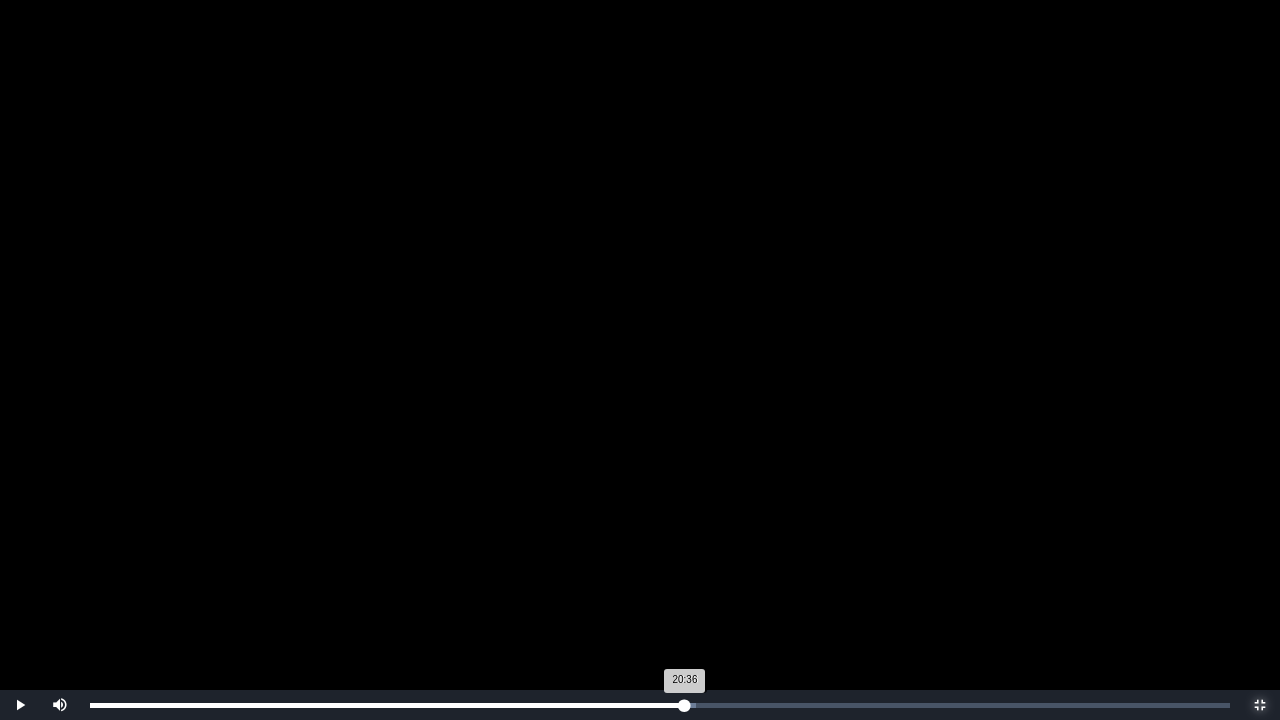 click on "Loaded : 0% [TIME] [TIME] Progress : 0%" at bounding box center [660, 705] 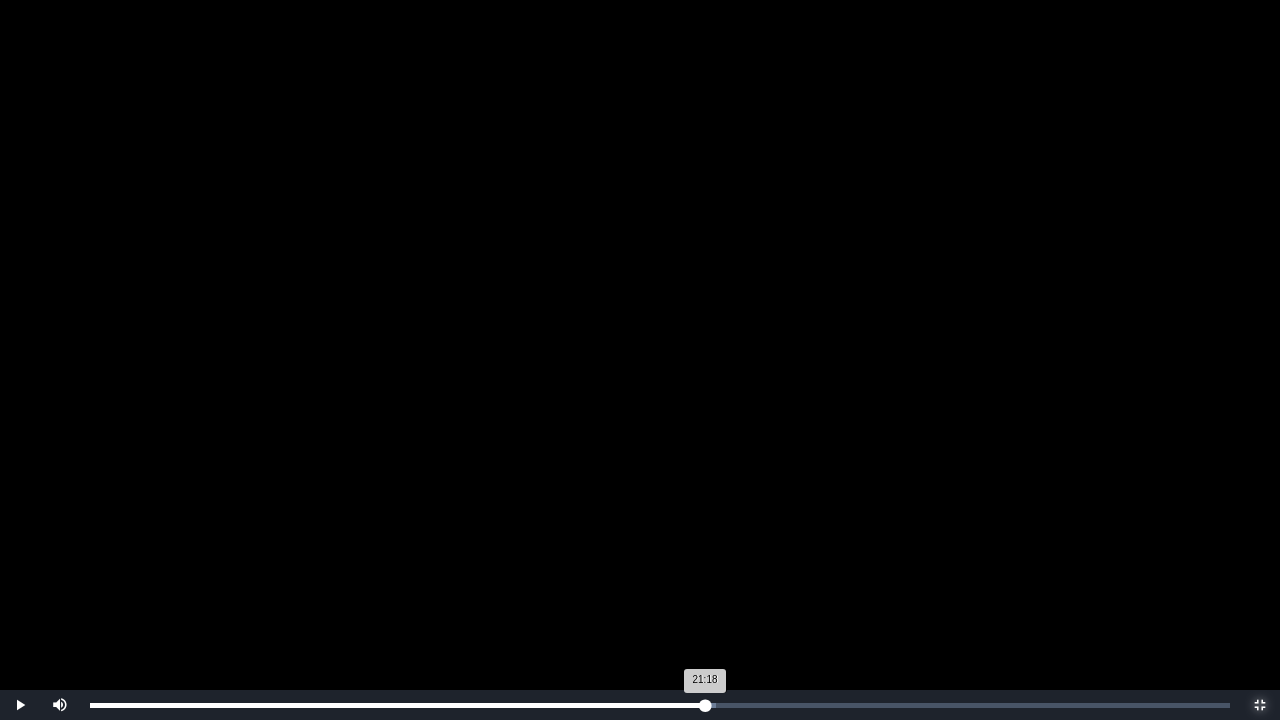 click on "Loaded : 0% 21:18 21:18 Progress : 0%" at bounding box center [660, 705] 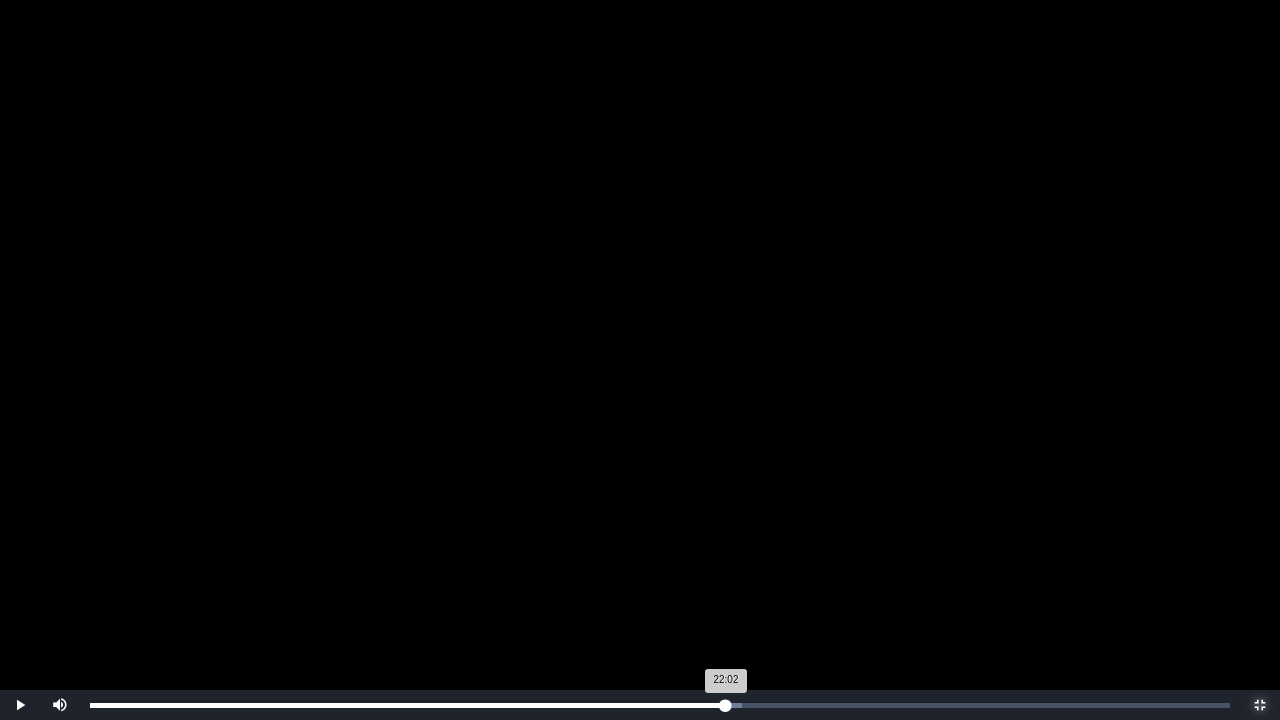 click on "Loaded : 0% 22:02 22:02 Progress : 0%" at bounding box center [660, 705] 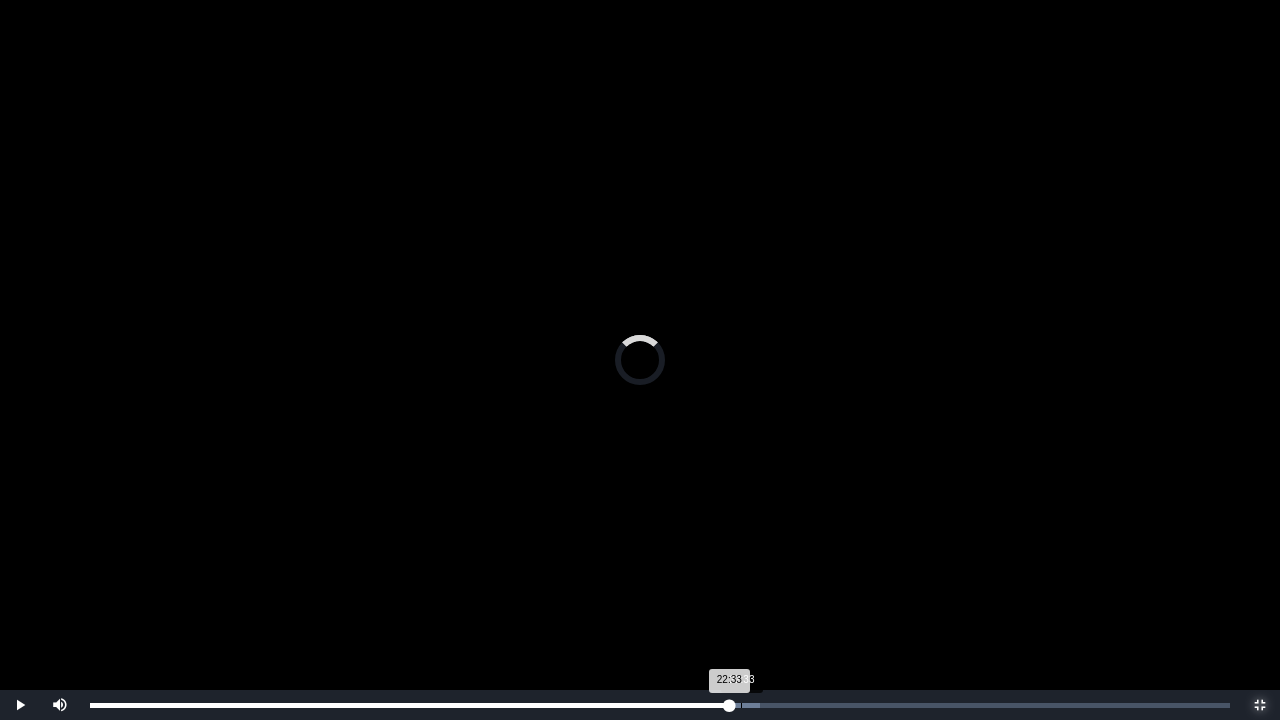 click on "22:33" at bounding box center (741, 705) 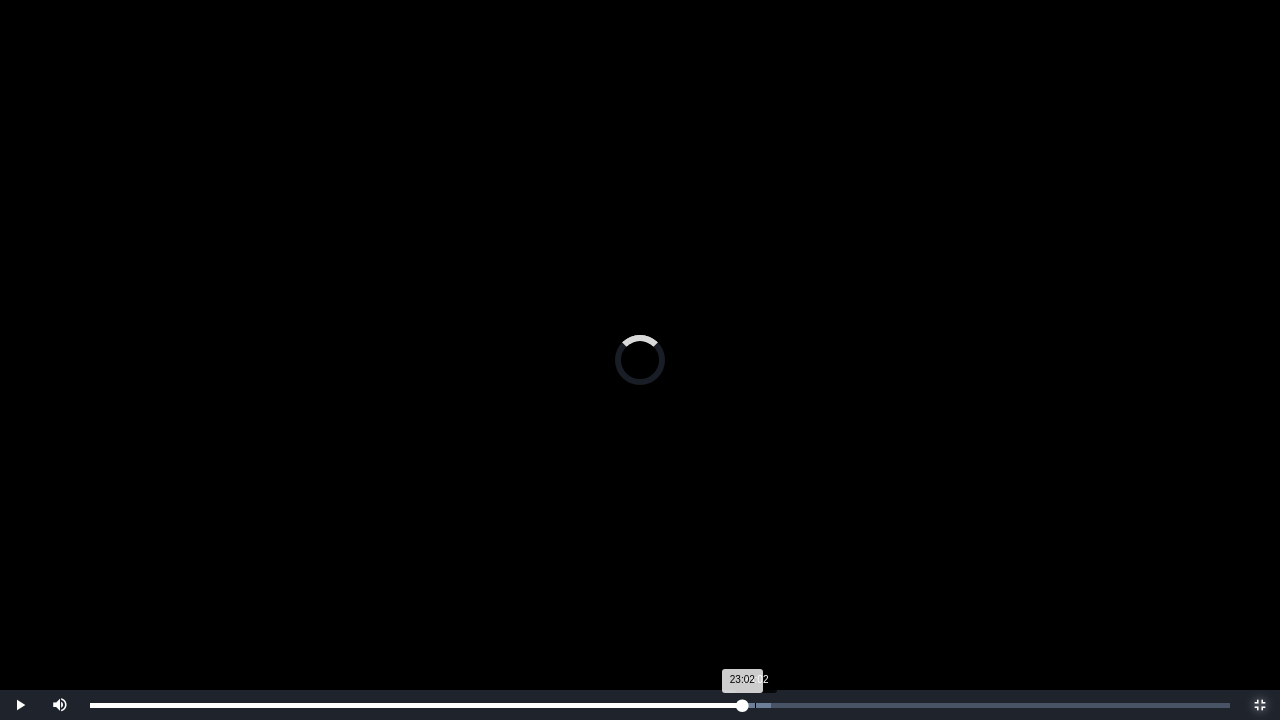 click on "Loaded : 0% 23:02 23:02 Progress : 0%" at bounding box center (660, 705) 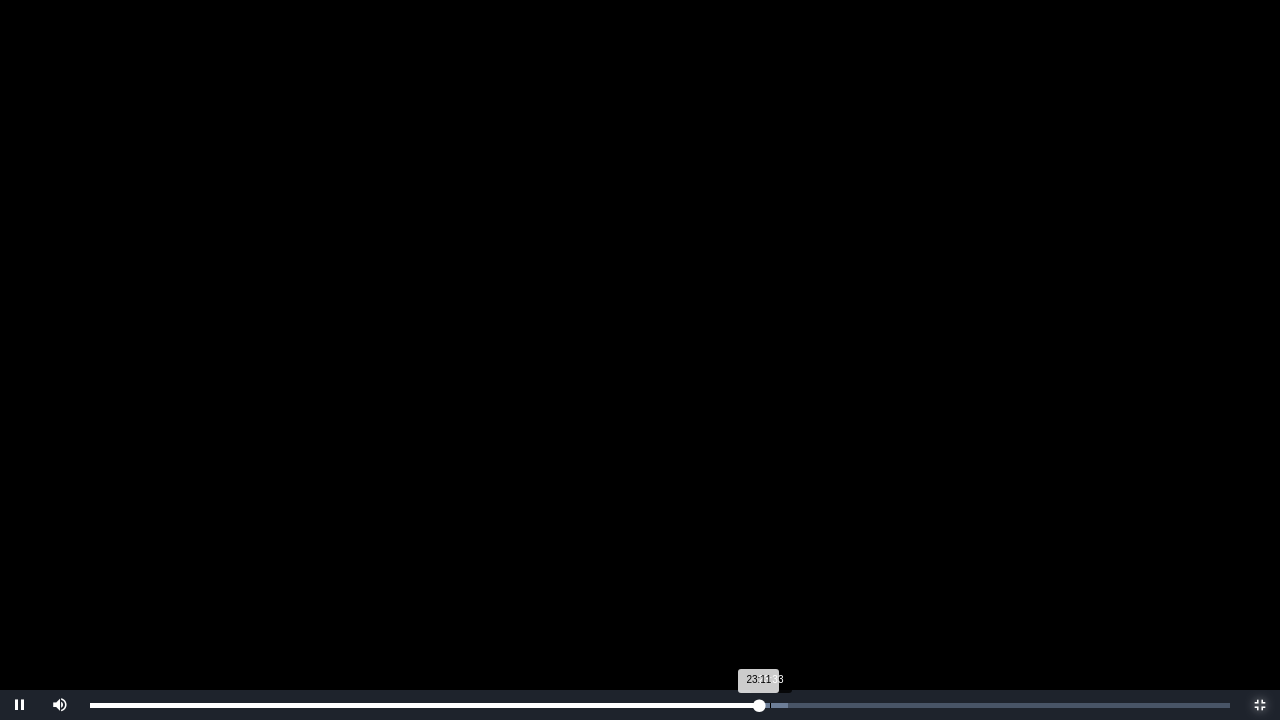 click on "Loaded : 0% 23:33 23:11 Progress : 0%" at bounding box center (660, 705) 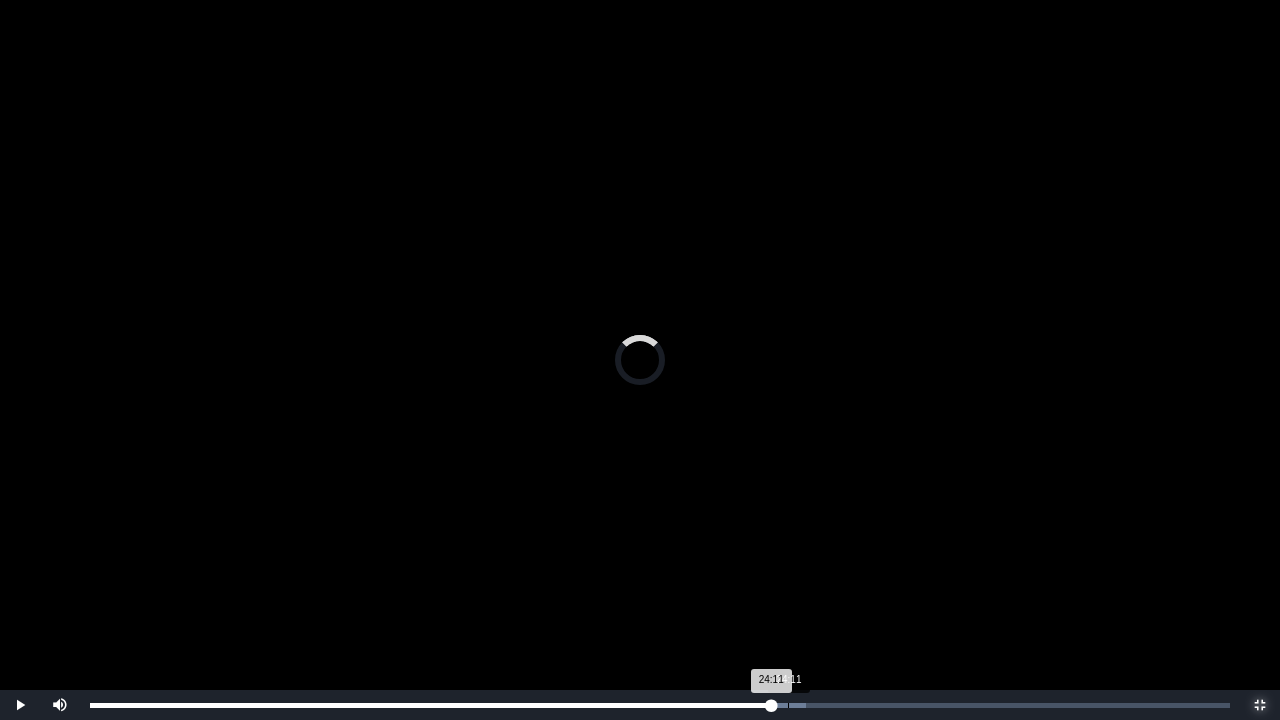 click on "Loaded : 0% [TIME] [TIME] Progress : 0%" at bounding box center [660, 705] 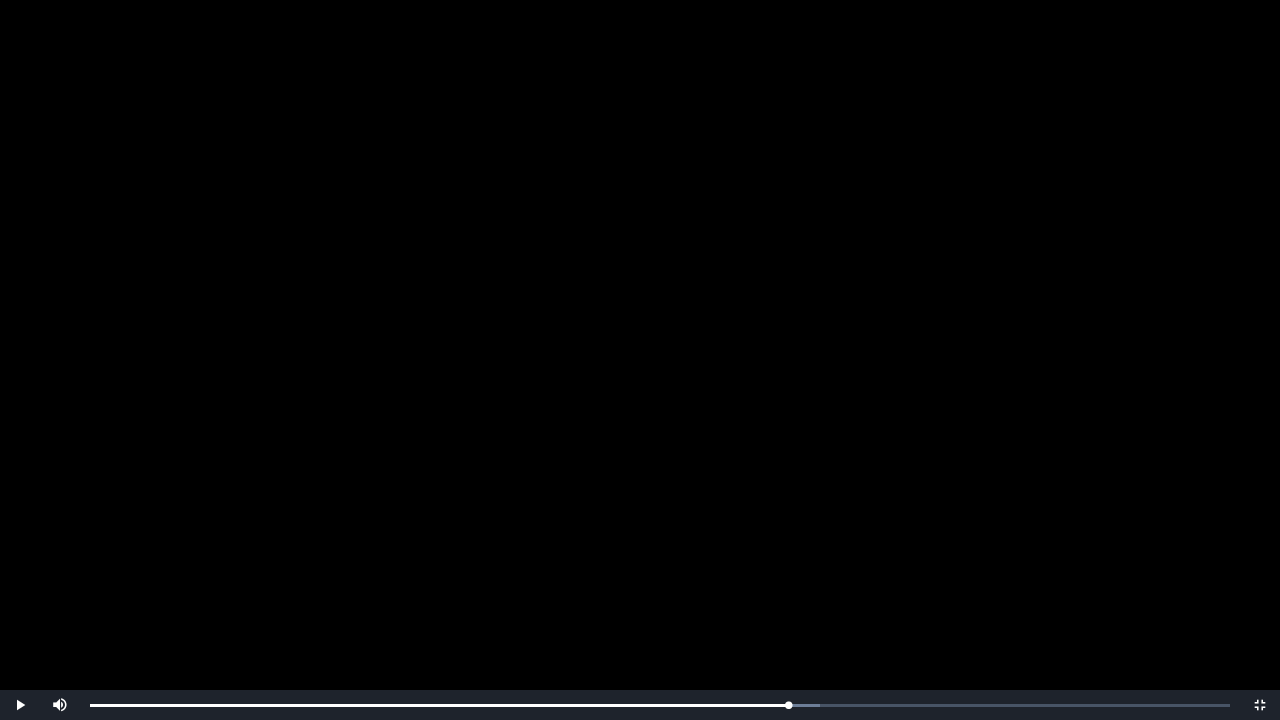 click at bounding box center (640, 360) 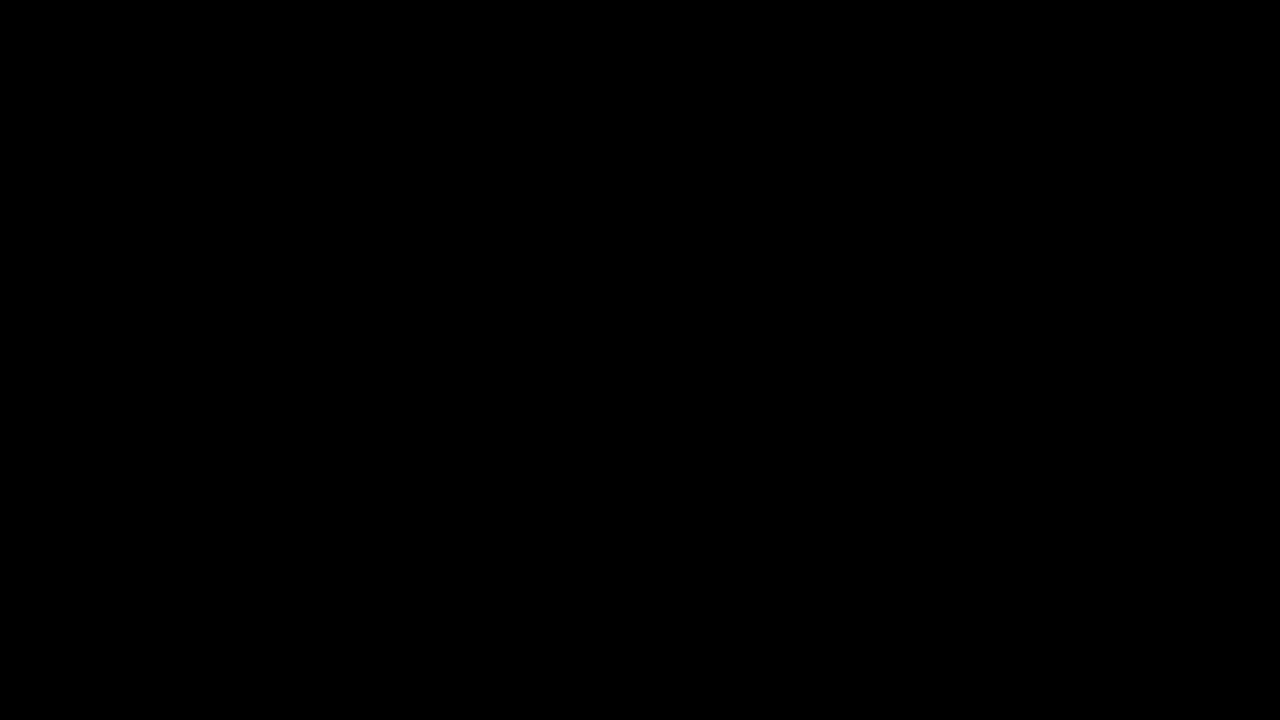 click at bounding box center (640, 360) 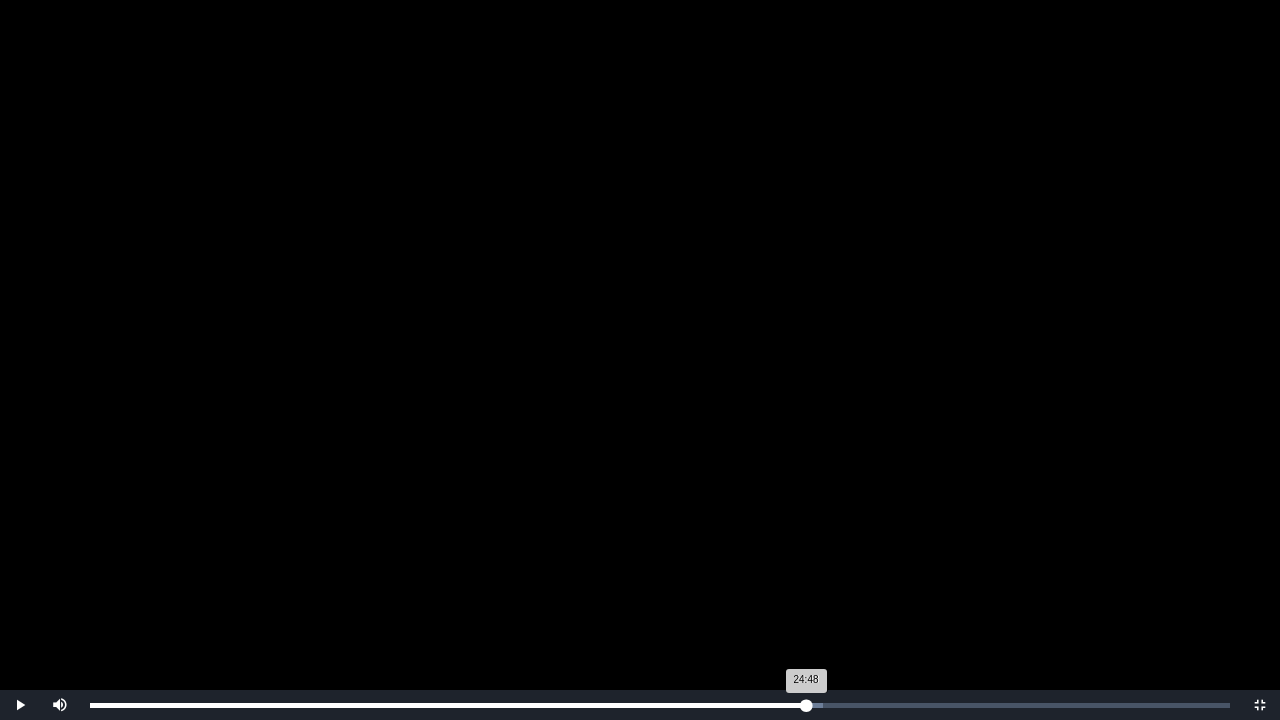 click on "Loaded : 0% 24:48 24:48 Progress : 0%" at bounding box center [660, 705] 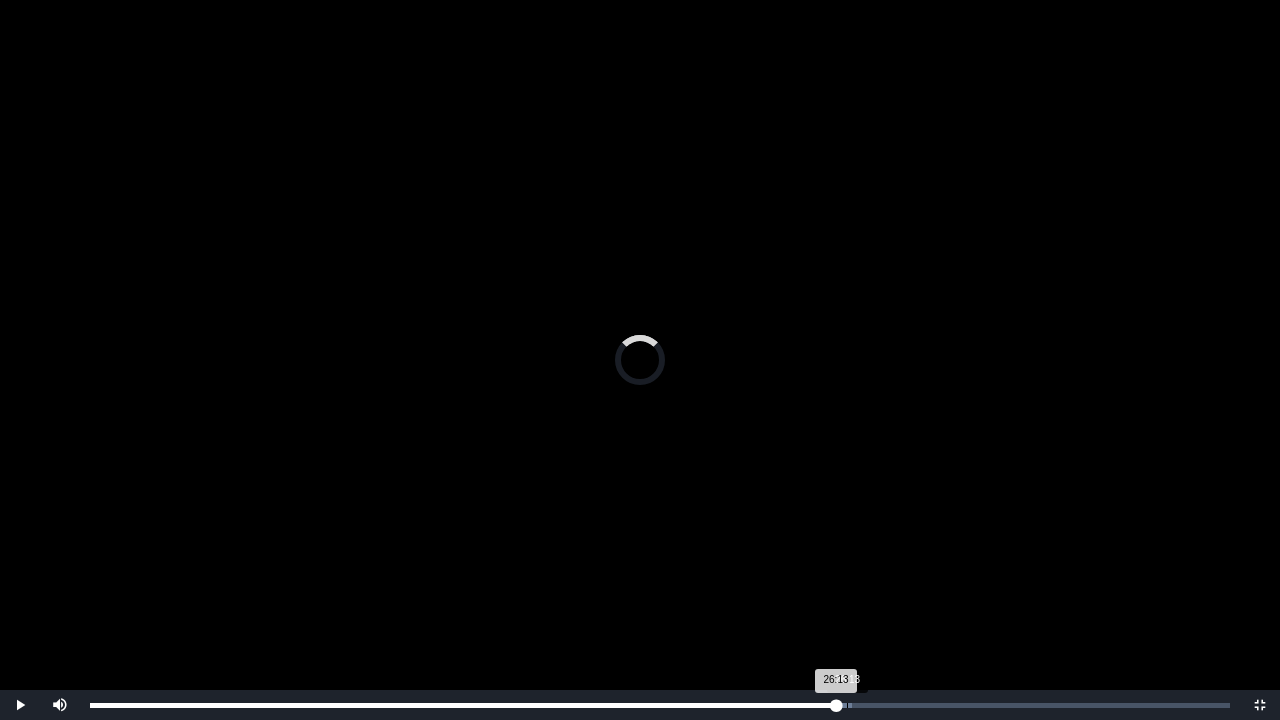 click on "Loaded : 0% 26:13 26:13 Progress : 0%" at bounding box center (660, 705) 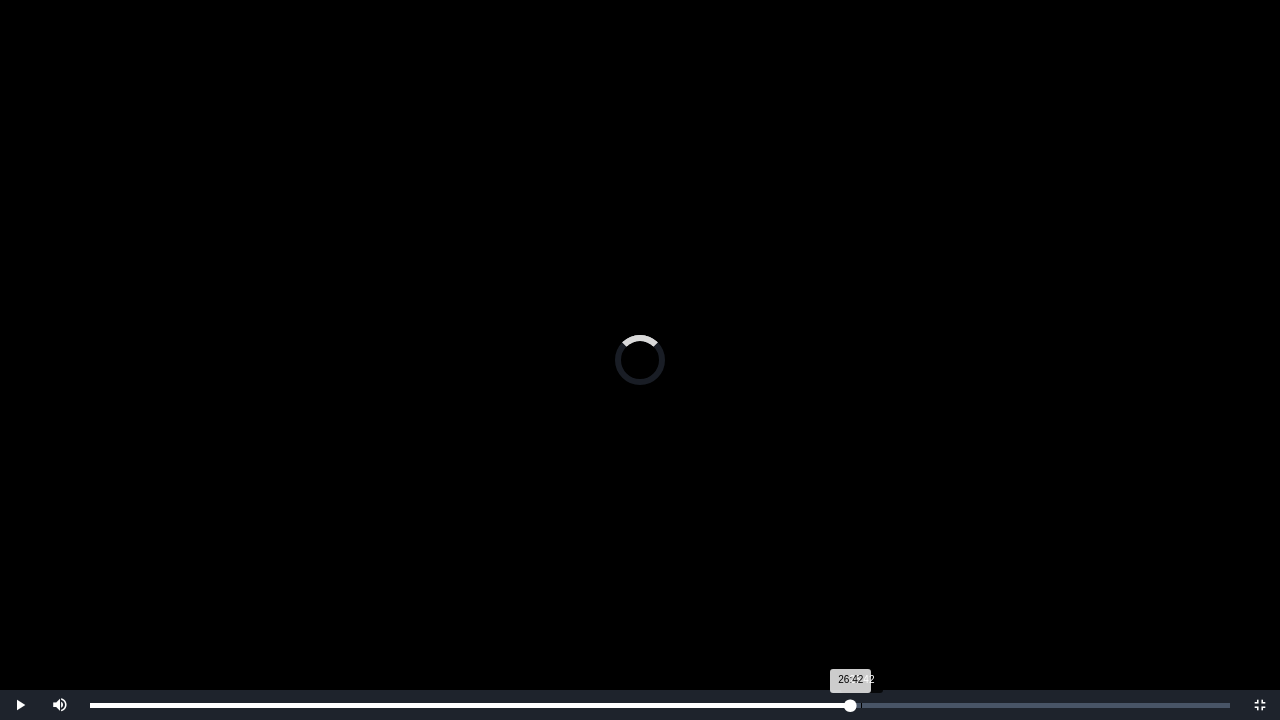 click on "Loaded : 0% 26:42 26:42 Progress : 0%" at bounding box center [660, 705] 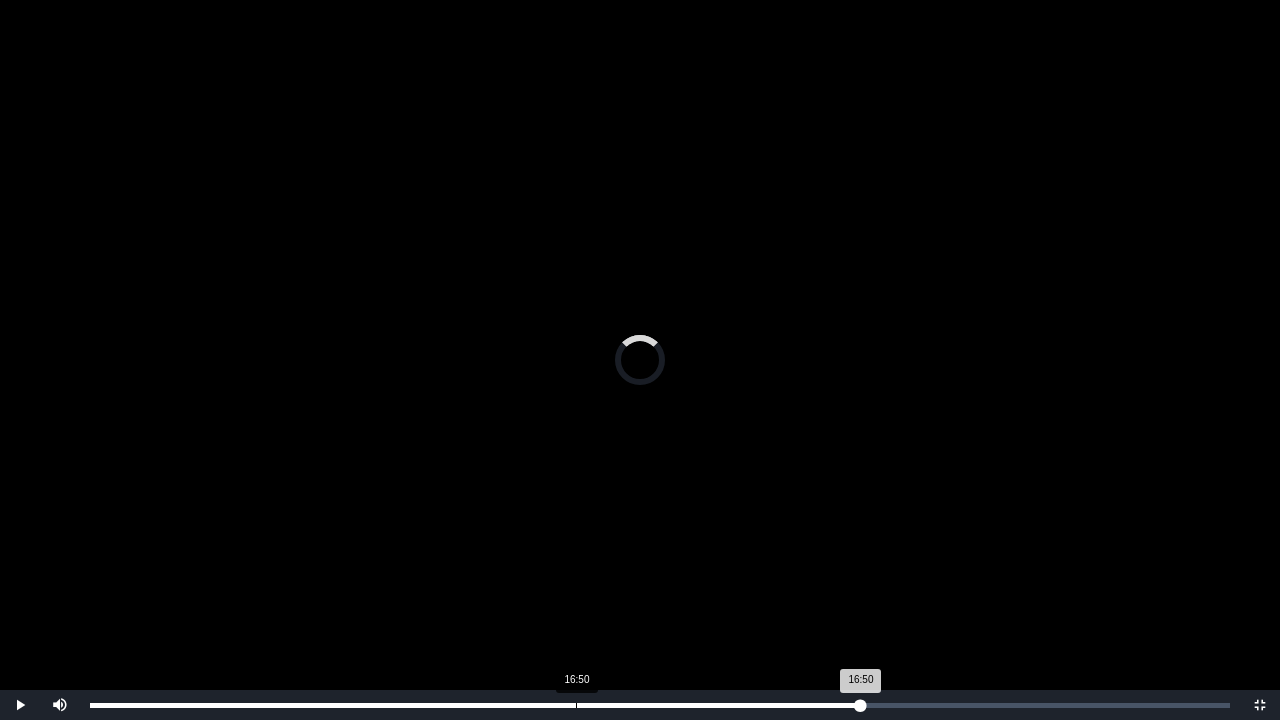 click on "Loaded : 0% 16:50 16:50 Progress : 0%" at bounding box center (660, 705) 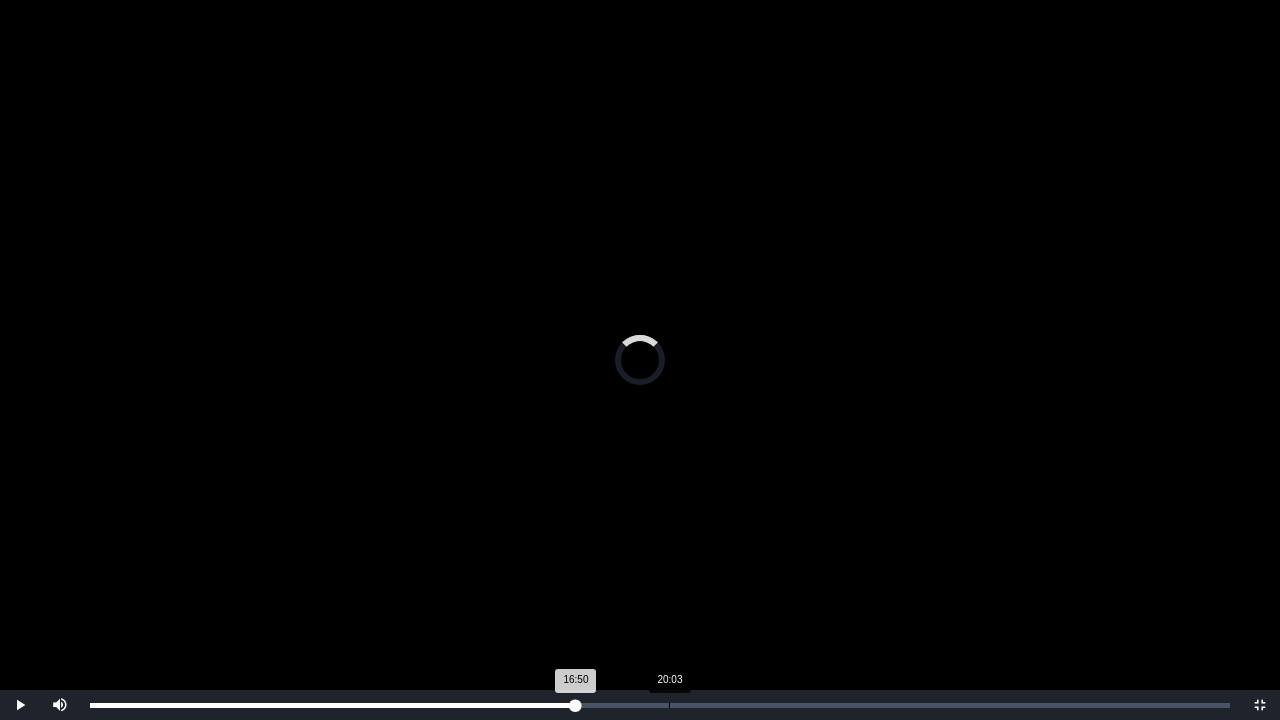 click on "Loaded : 0% 20:03 16:50 Progress : 0%" at bounding box center [660, 705] 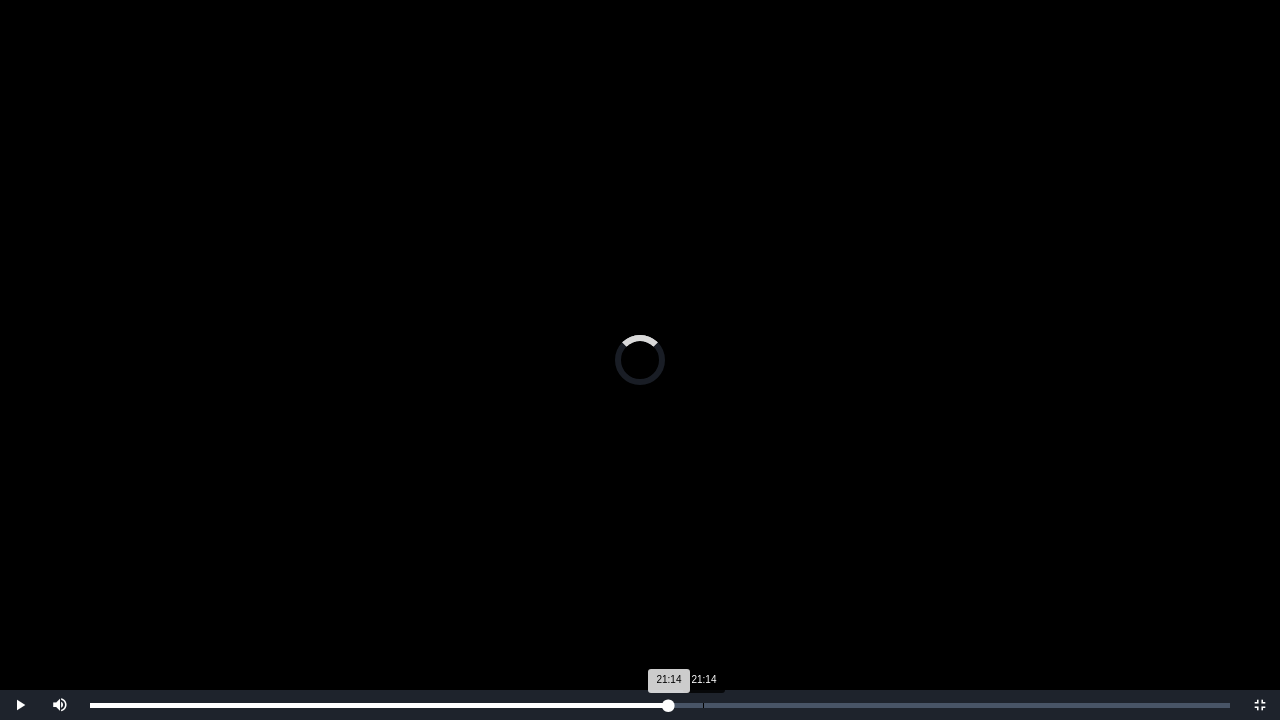 click on "Loaded : 0% 21:14 21:14 Progress : 0%" at bounding box center (660, 705) 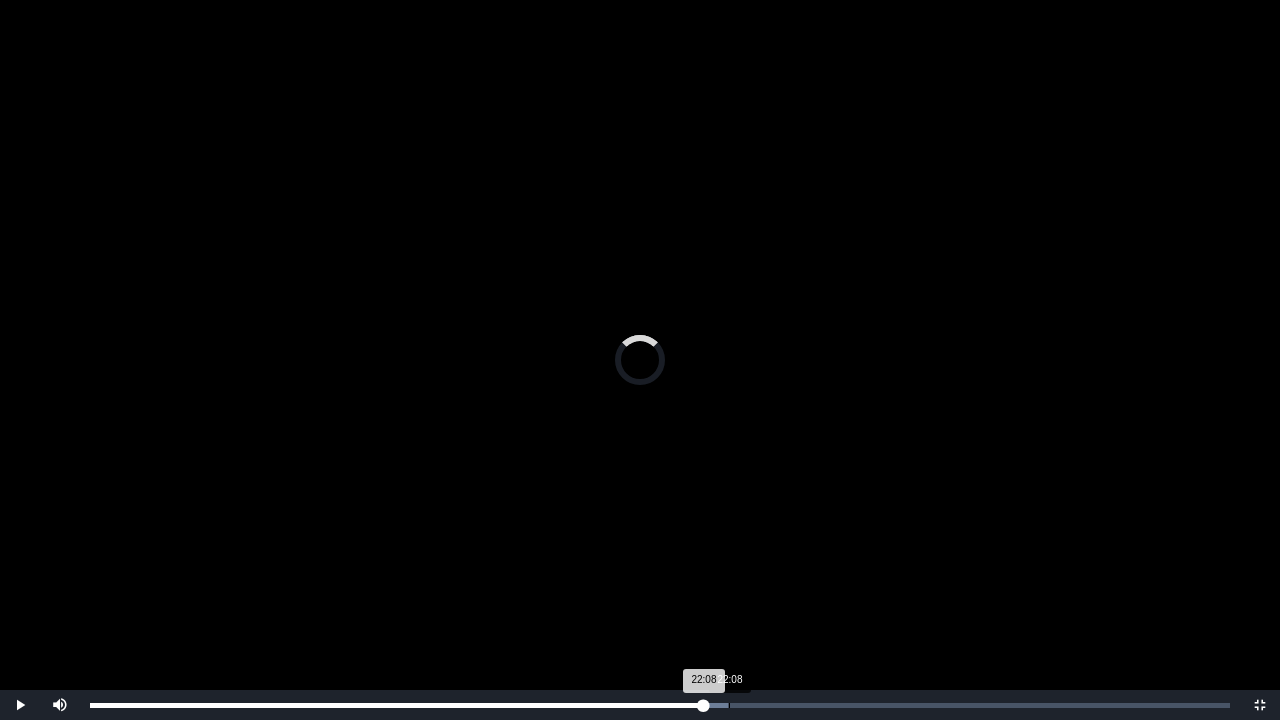 click on "Loaded : 0% 22:08 22:08 Progress : 0%" at bounding box center (660, 705) 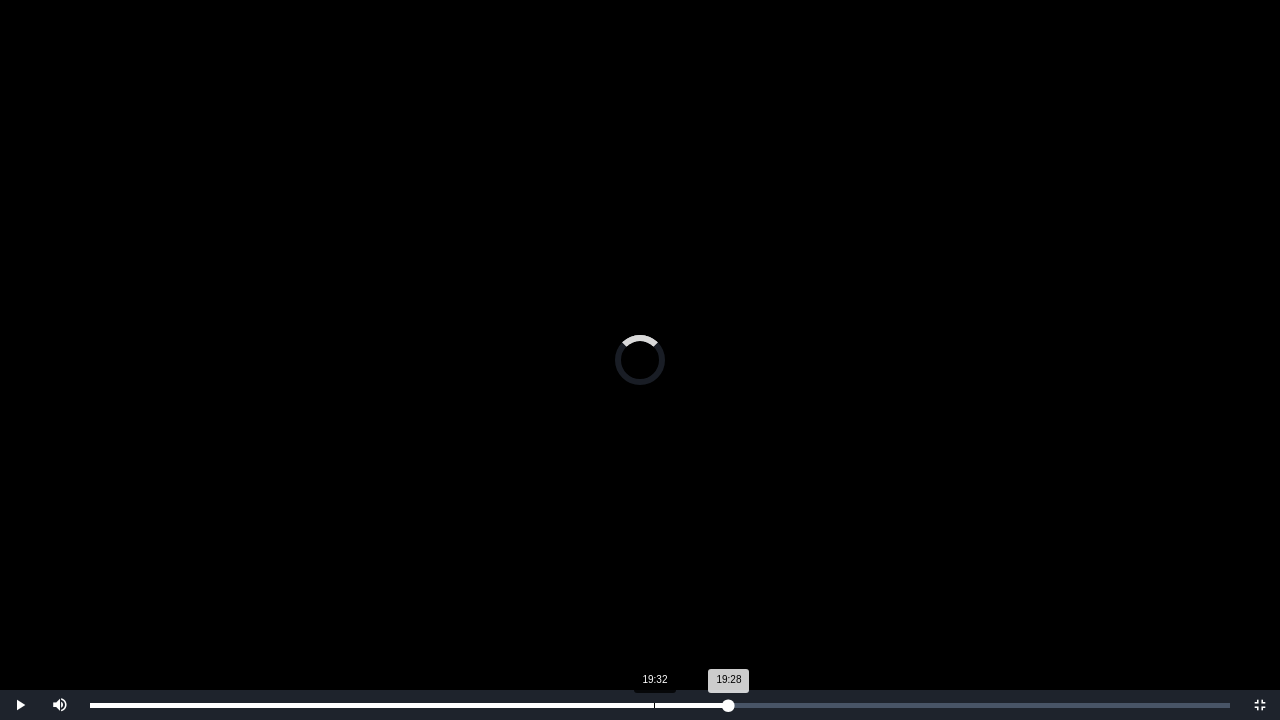 click on "Loaded : 0% 19:32 19:28 Progress : 0%" at bounding box center (660, 705) 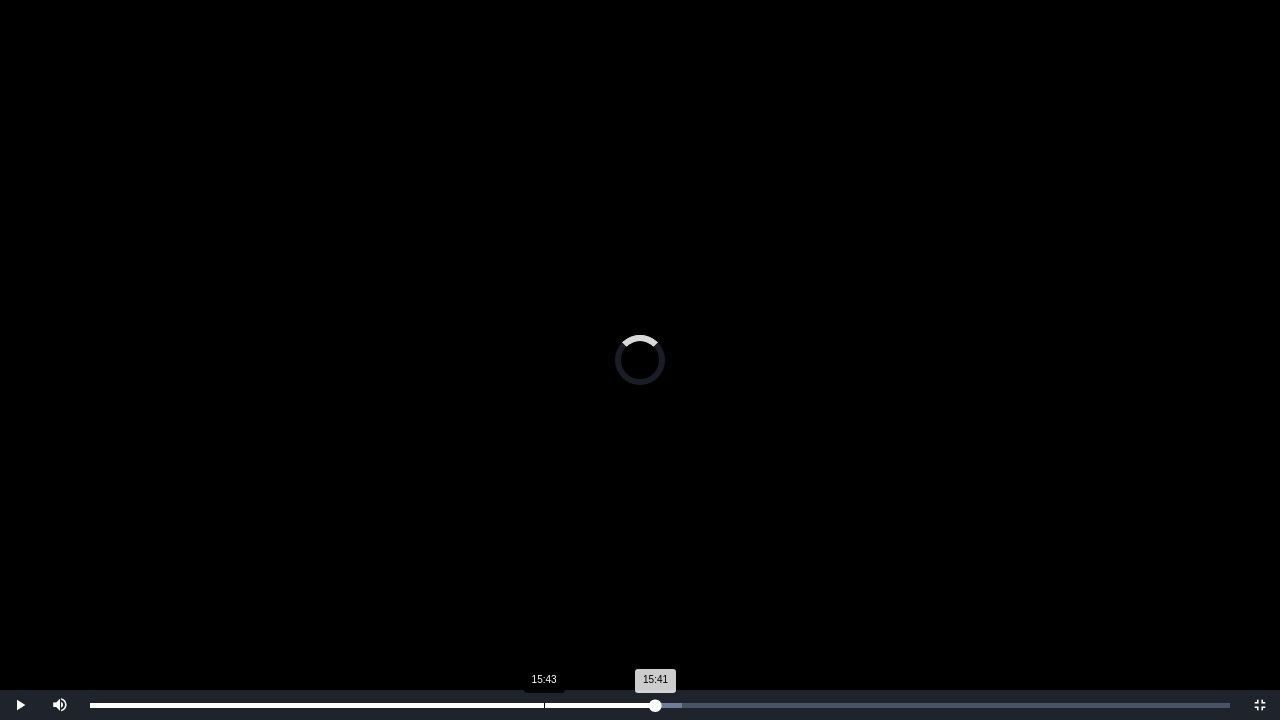 click on "Loaded : 0% 15:43 15:41 Progress : 0%" at bounding box center [660, 705] 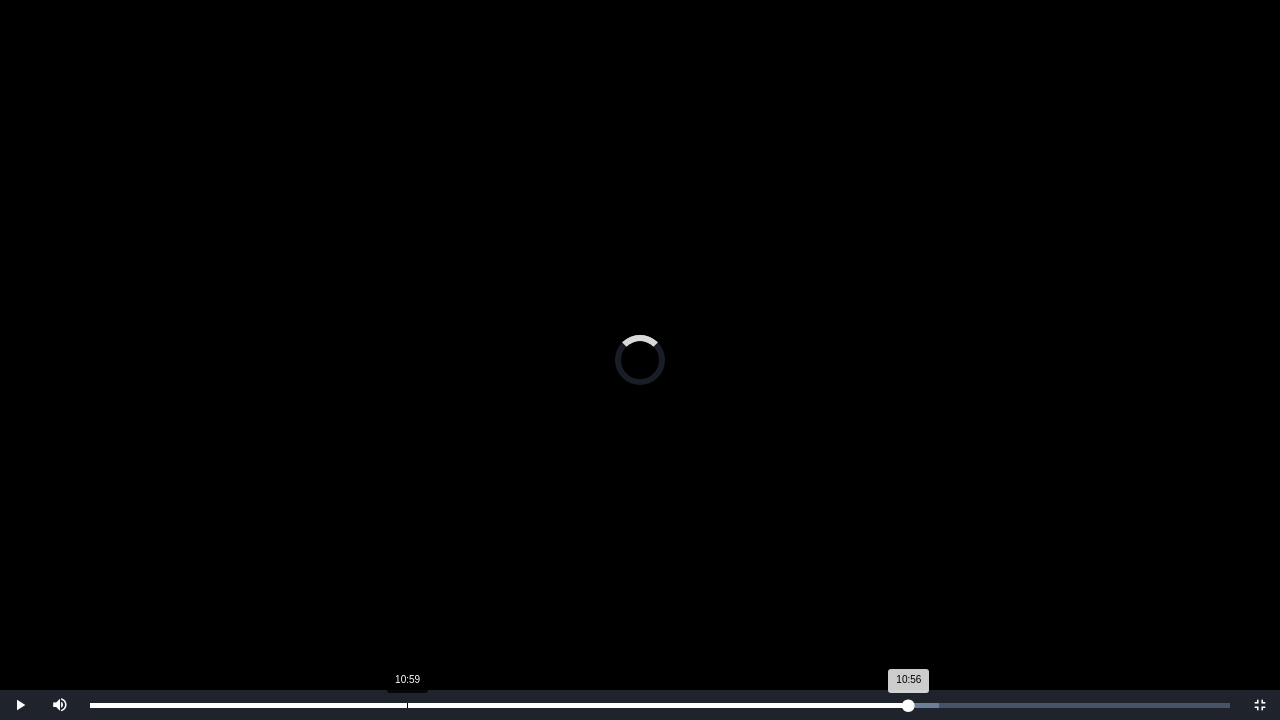 click on "10:56 Progress : 0%" at bounding box center [499, 705] 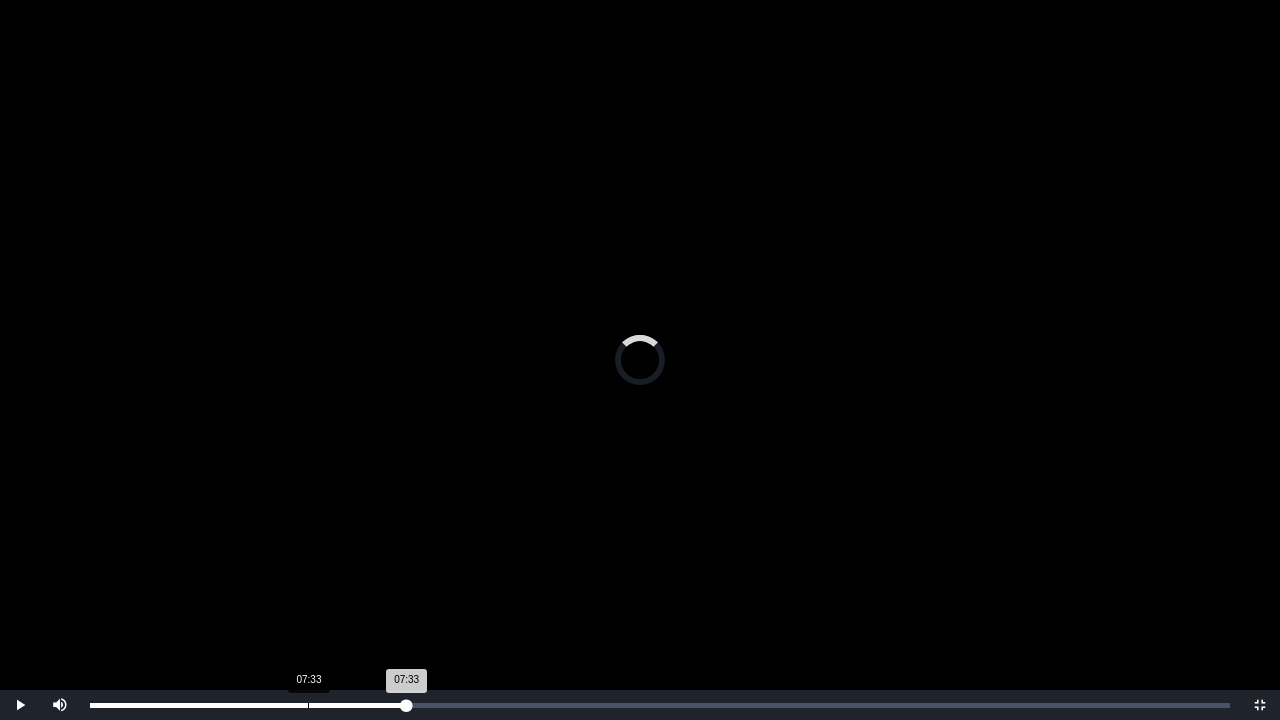 click on "Loaded : 0% 07:33 07:33 Progress : 0%" at bounding box center (660, 705) 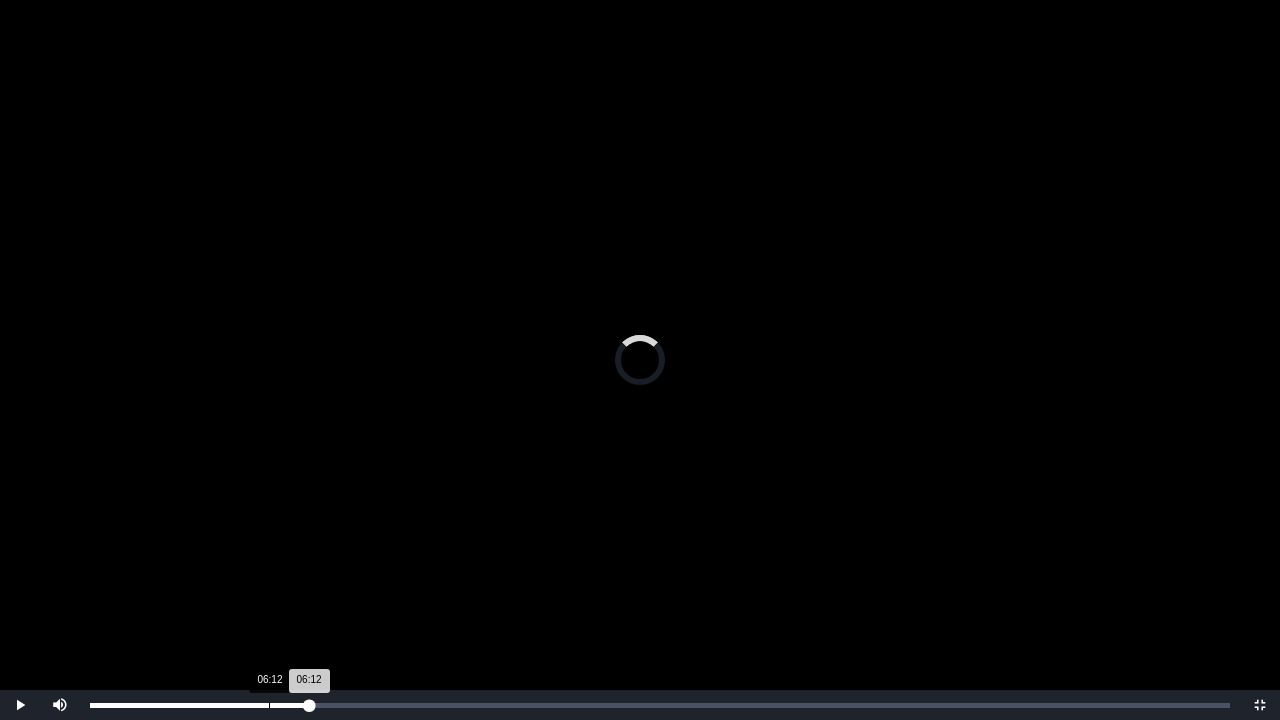 click on "06:12" at bounding box center [269, 705] 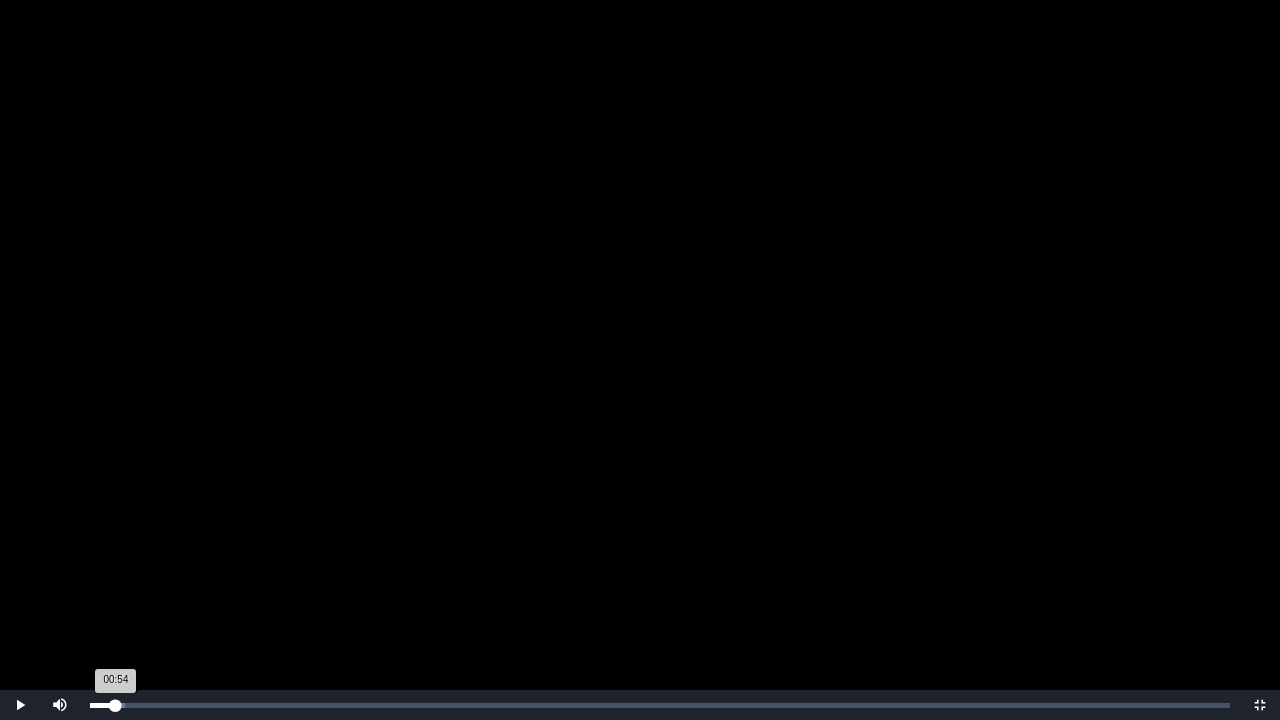 click on "Loaded : 0% 00:54 00:54 Progress : 0%" at bounding box center (660, 705) 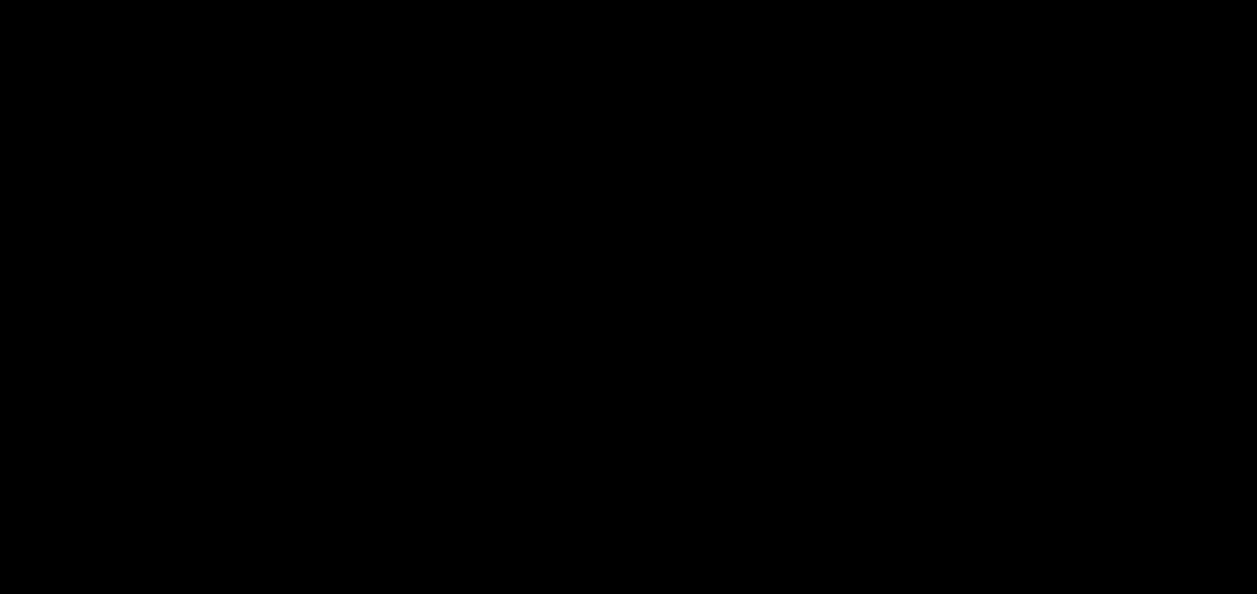 scroll, scrollTop: 259, scrollLeft: 0, axis: vertical 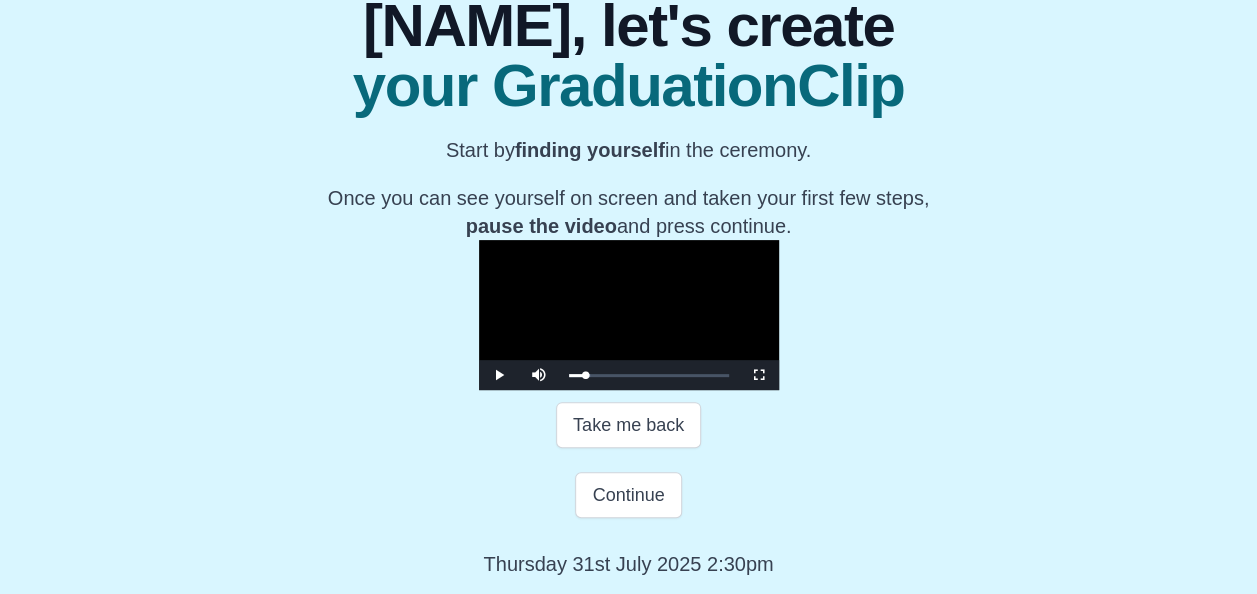 click at bounding box center (629, 315) 